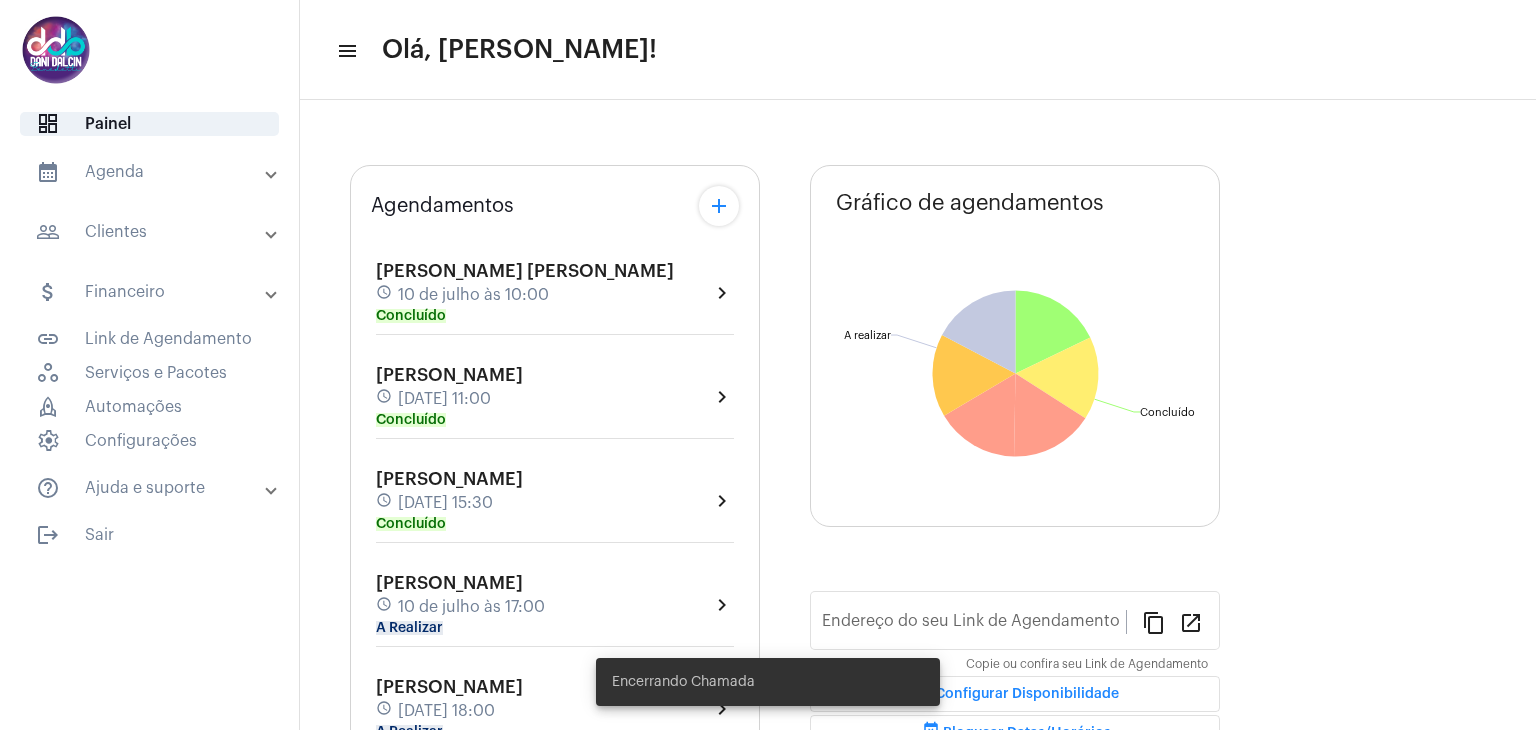 scroll, scrollTop: 0, scrollLeft: 0, axis: both 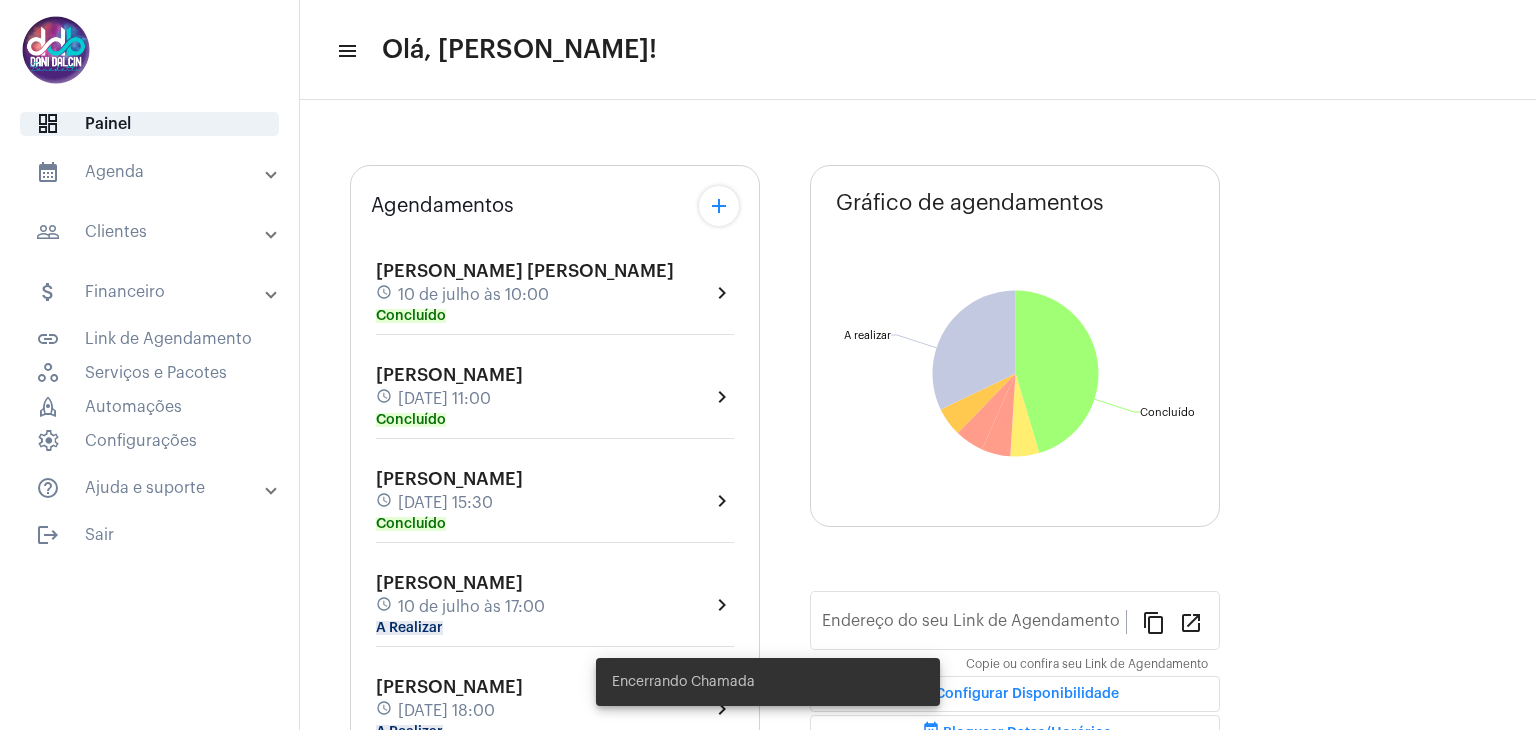 type on "https://neft.com.br/danielle-dalcin-benedetti" 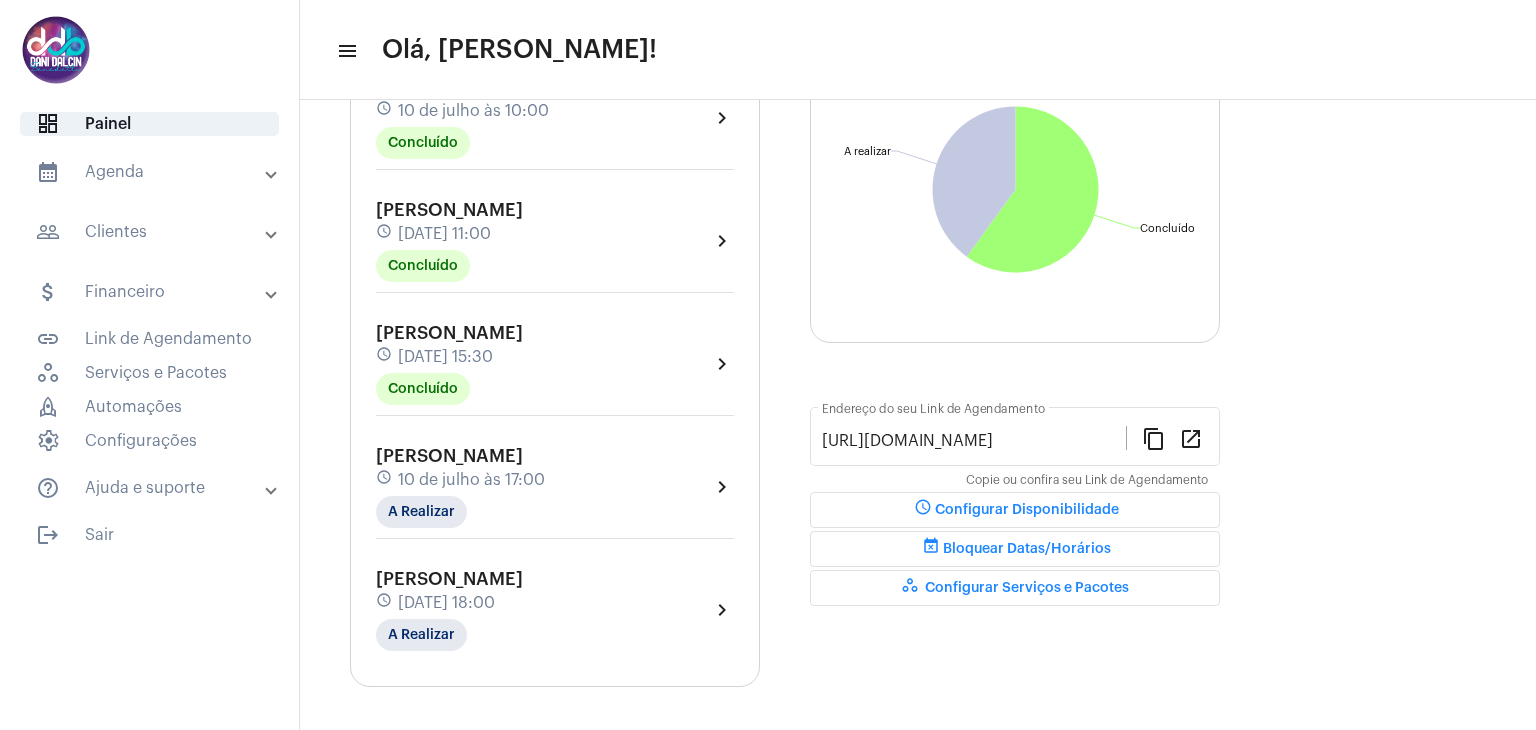 scroll, scrollTop: 245, scrollLeft: 0, axis: vertical 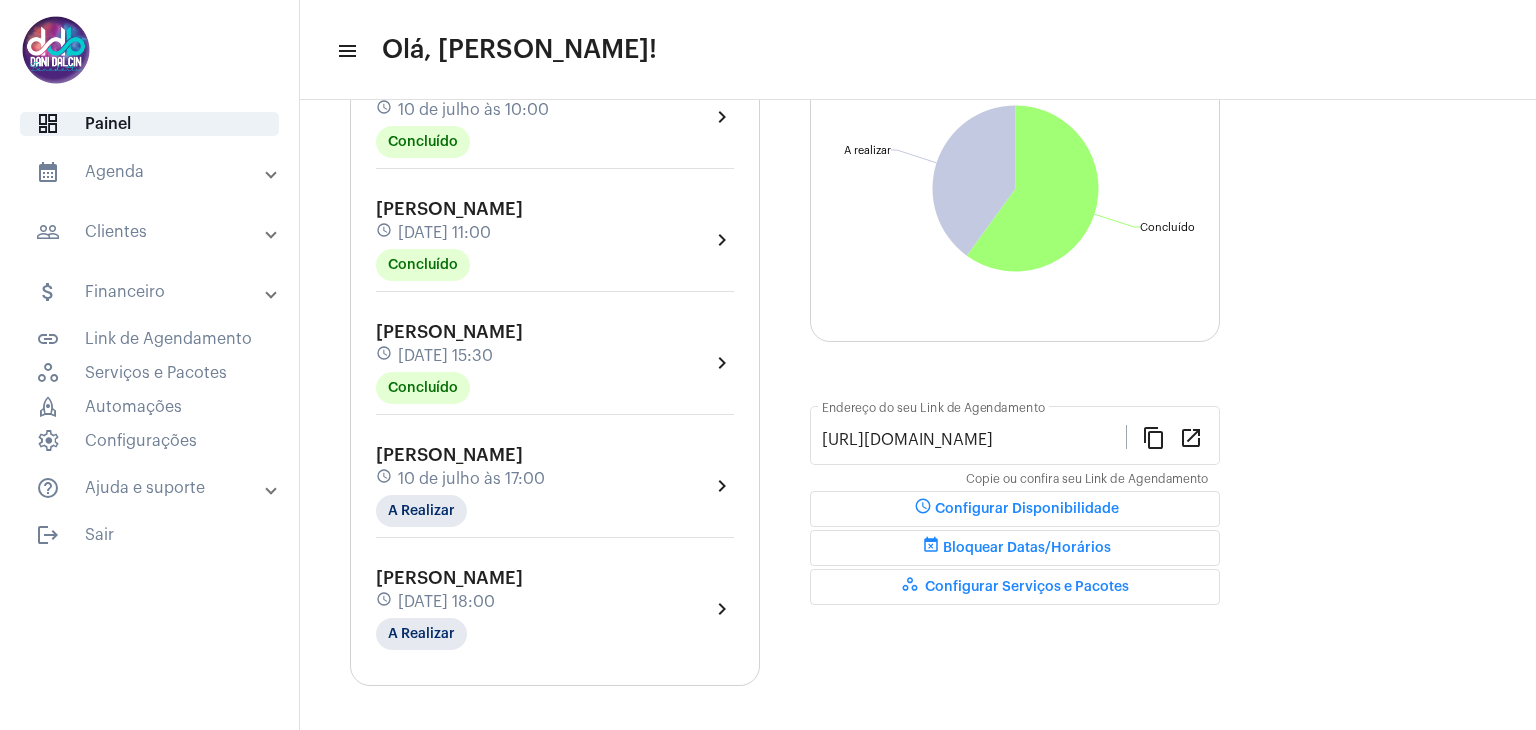 click on "10 de julho às 17:00" 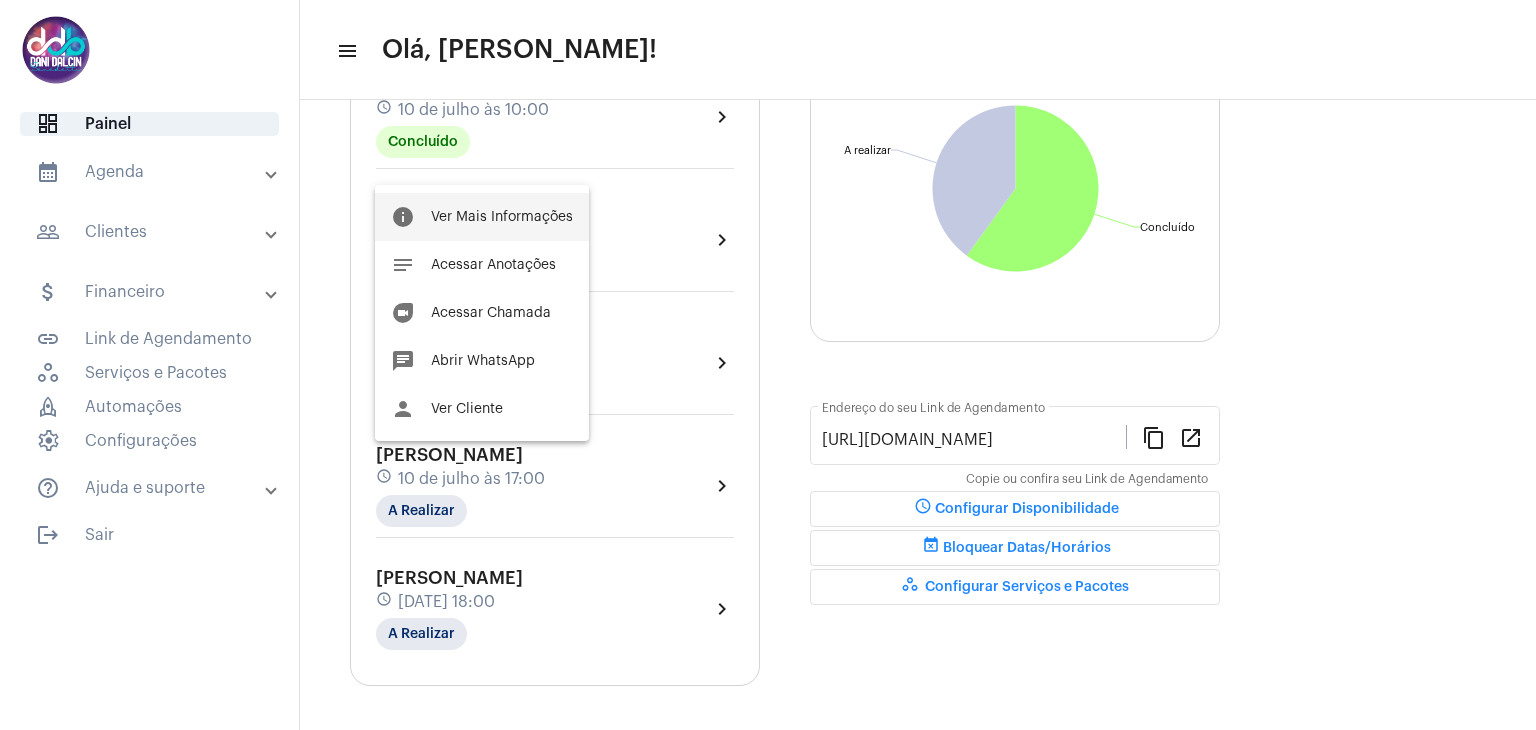click on "Ver Mais Informações" at bounding box center (502, 217) 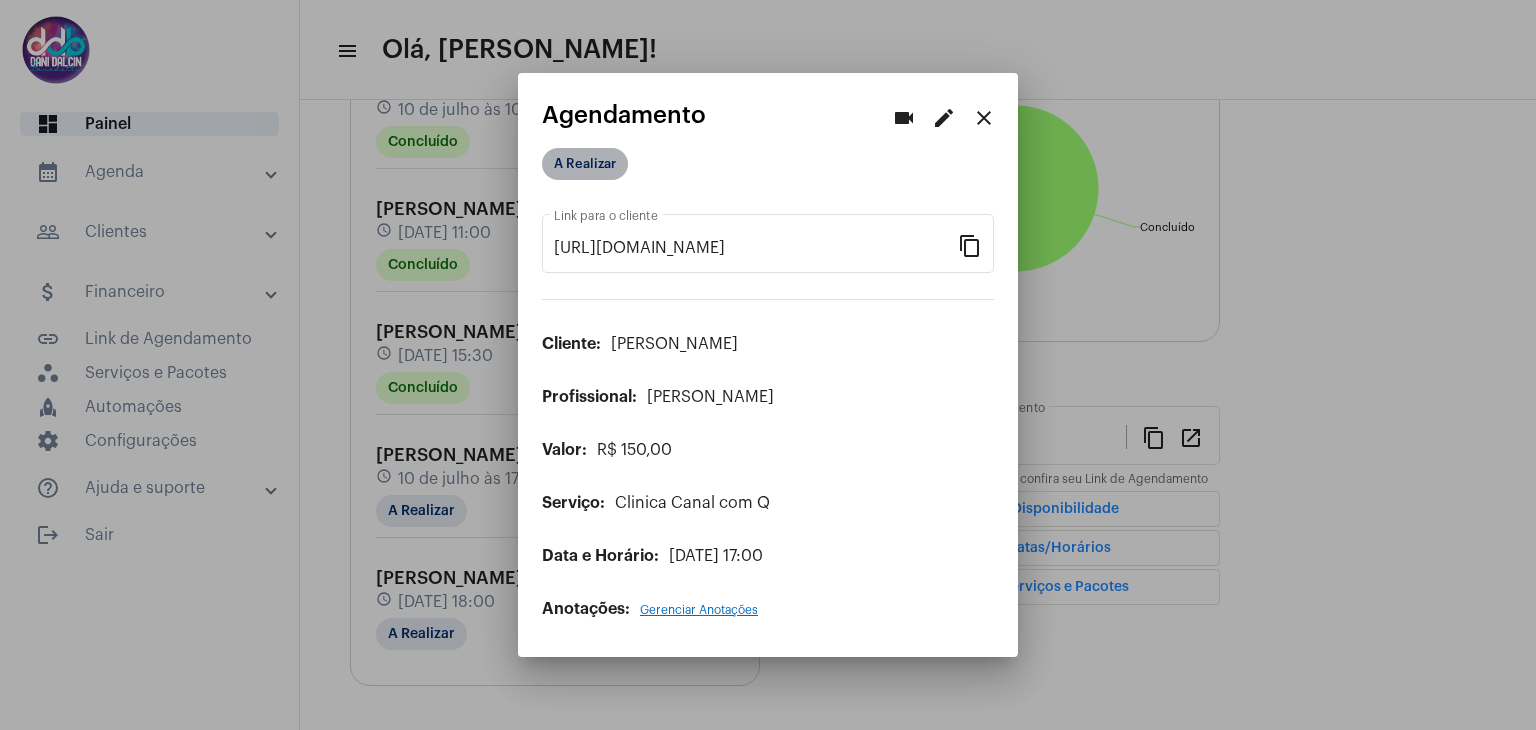 click on "A Realizar" at bounding box center [585, 164] 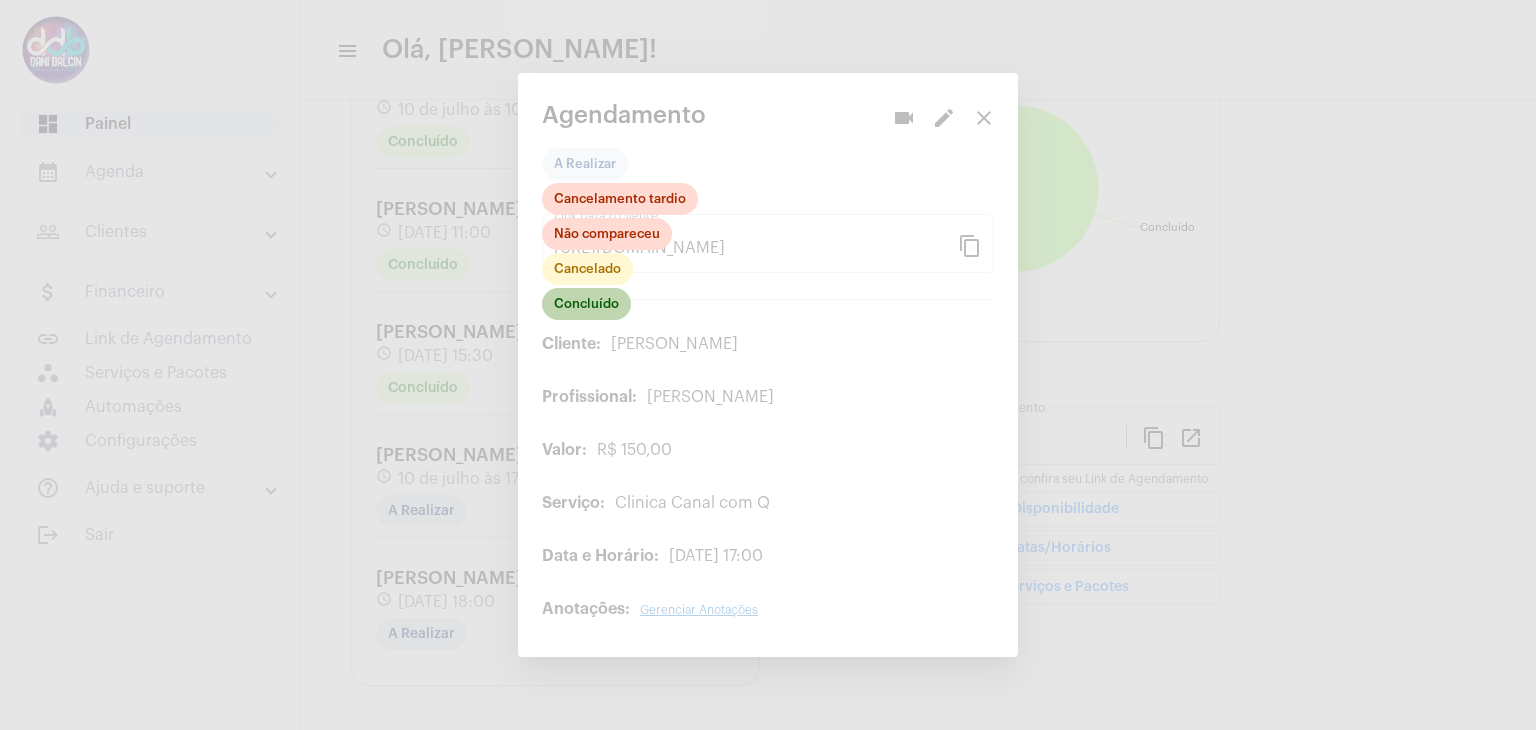 click on "Concluído" 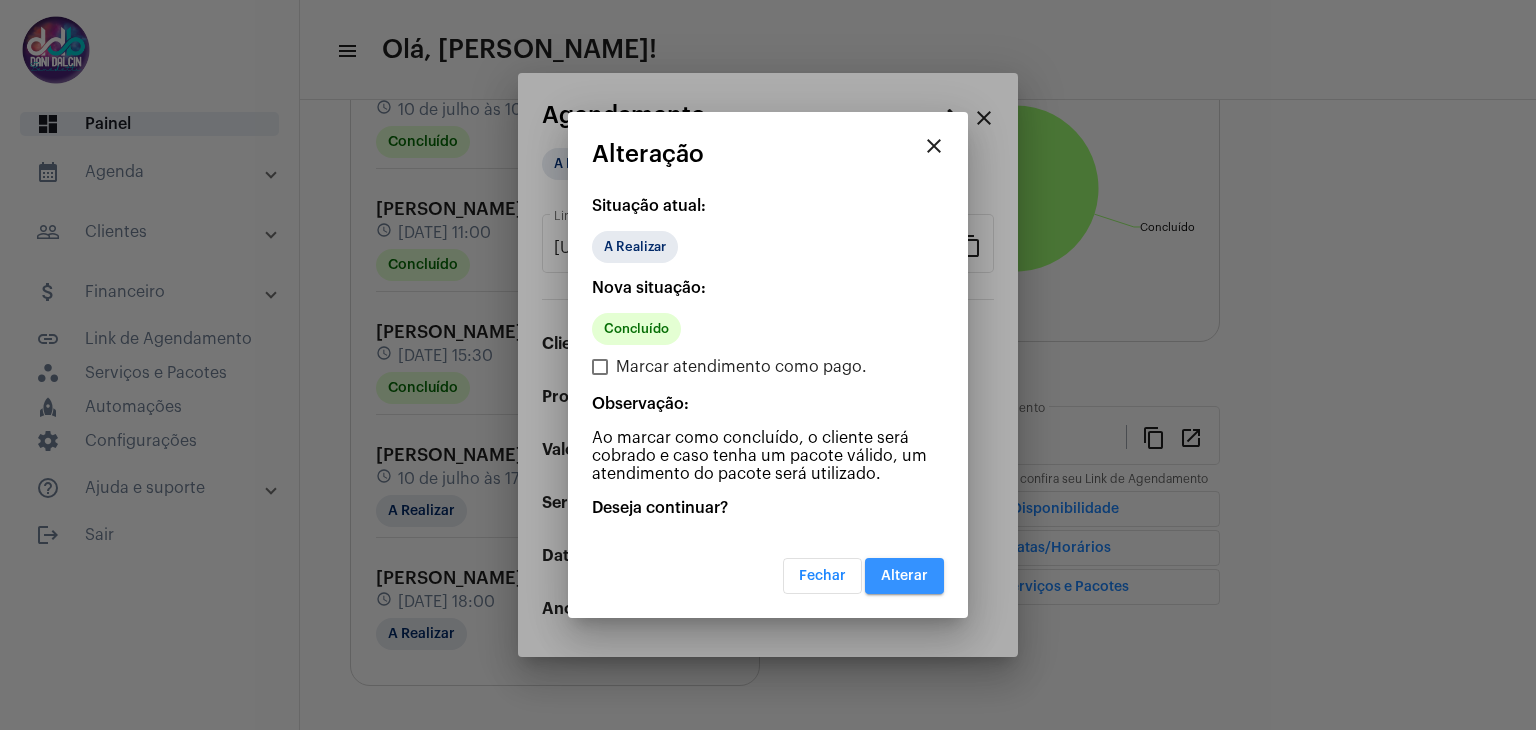 click on "Alterar" at bounding box center [904, 576] 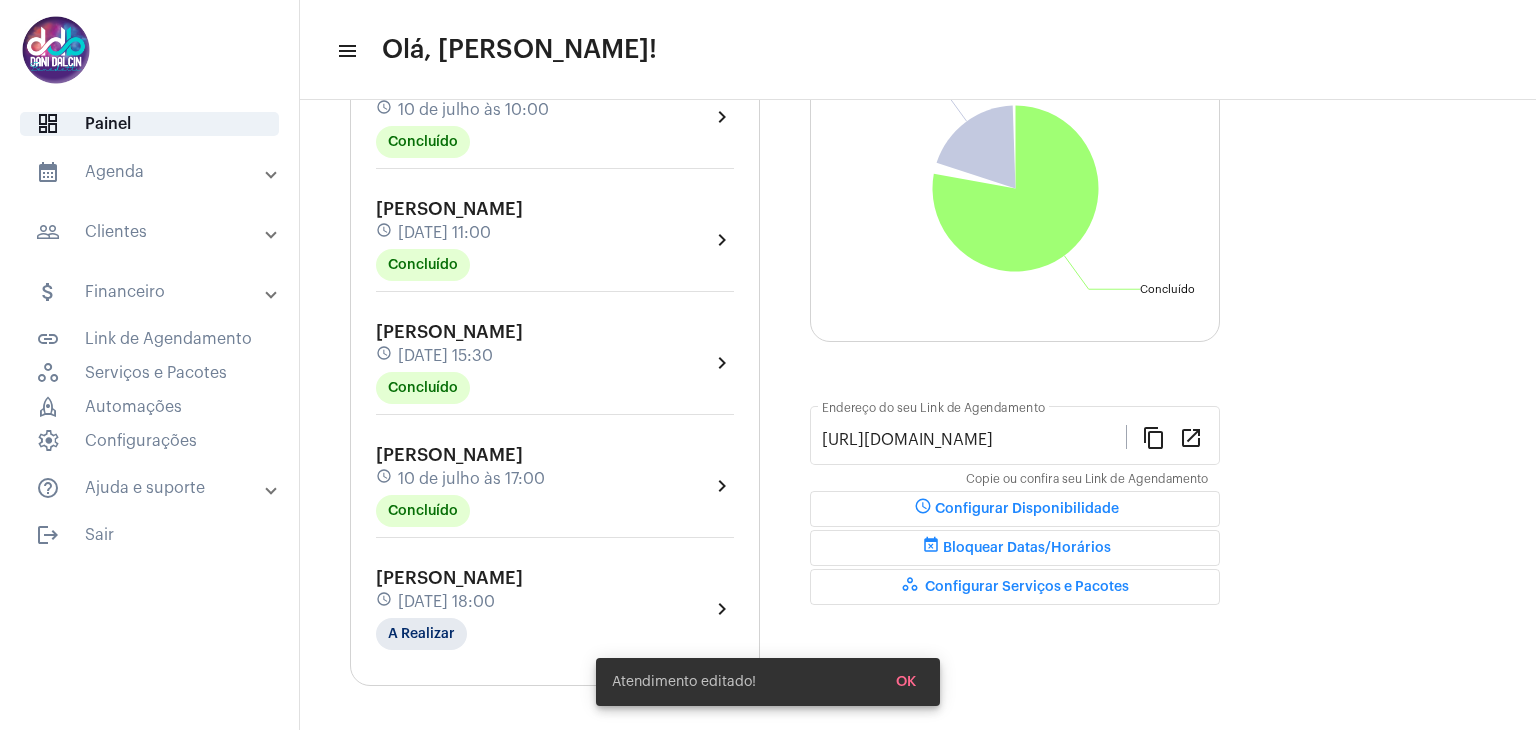 scroll, scrollTop: 0, scrollLeft: 0, axis: both 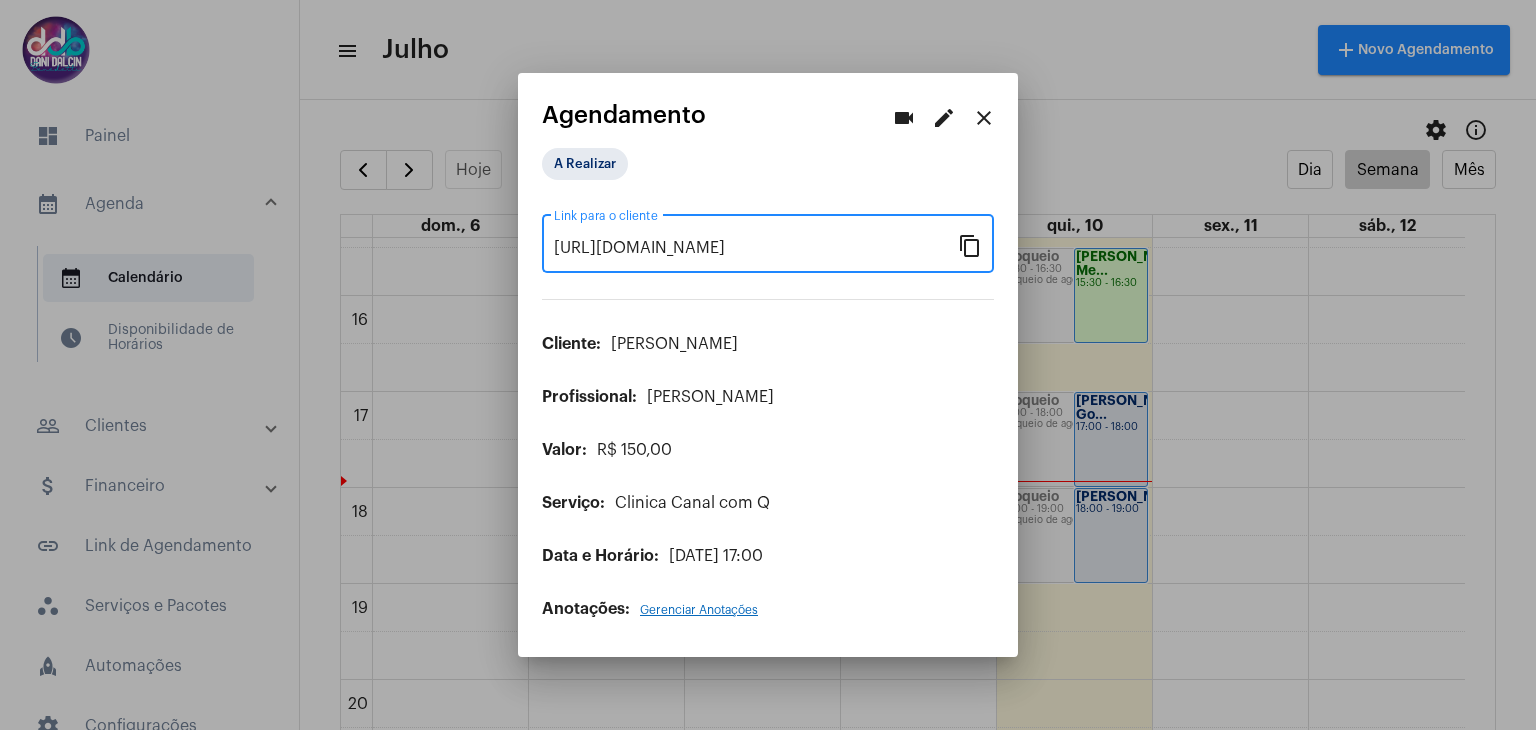 click on "close" at bounding box center [984, 118] 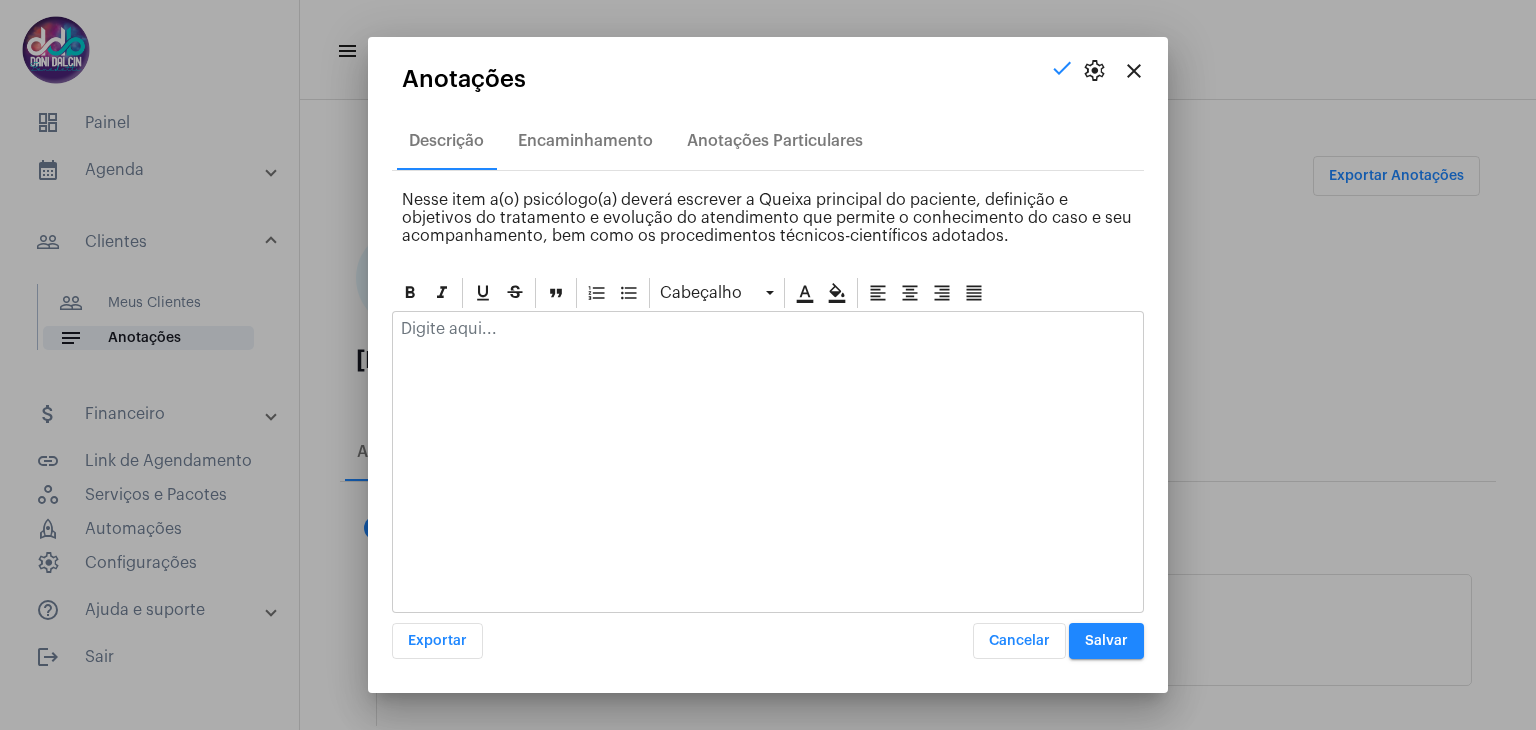 scroll, scrollTop: 0, scrollLeft: 0, axis: both 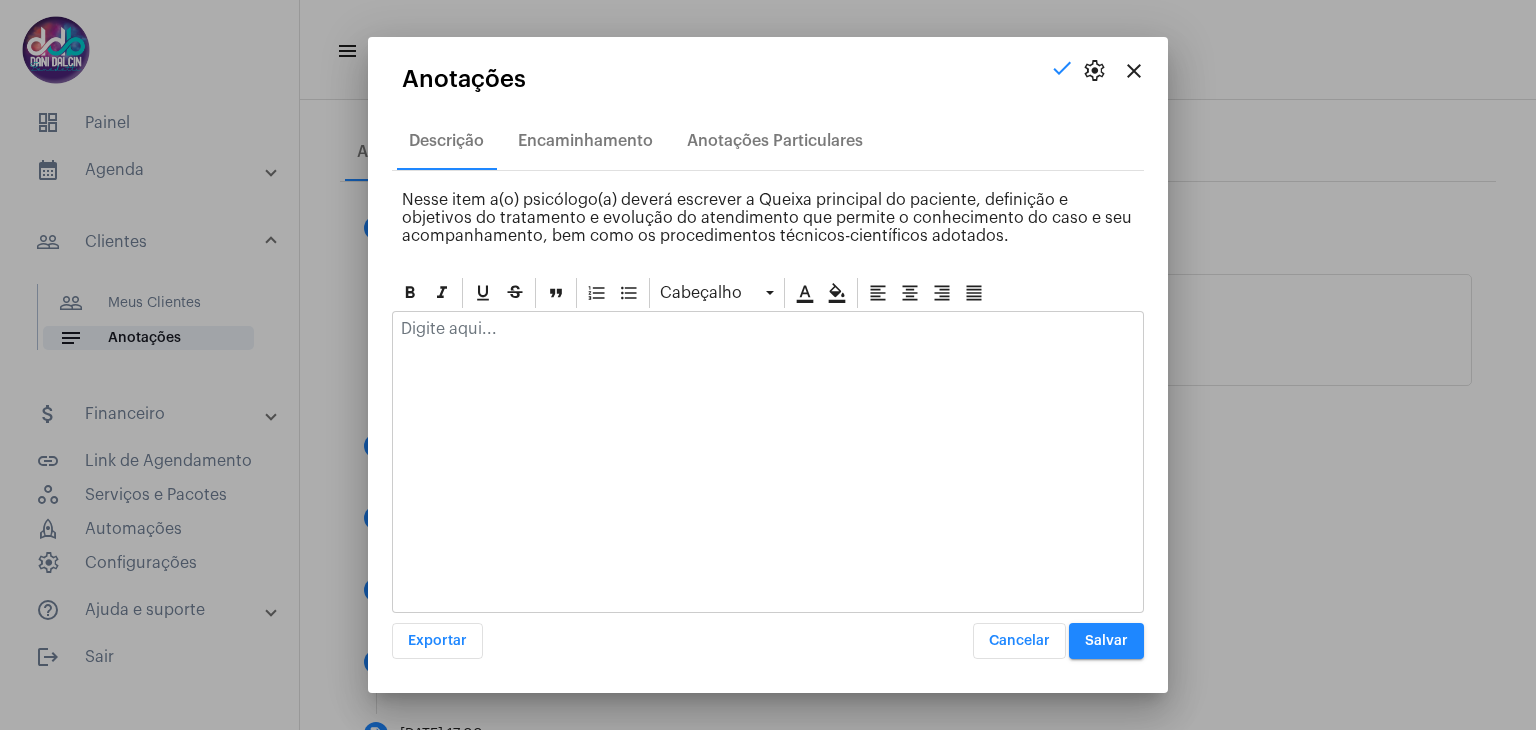 type 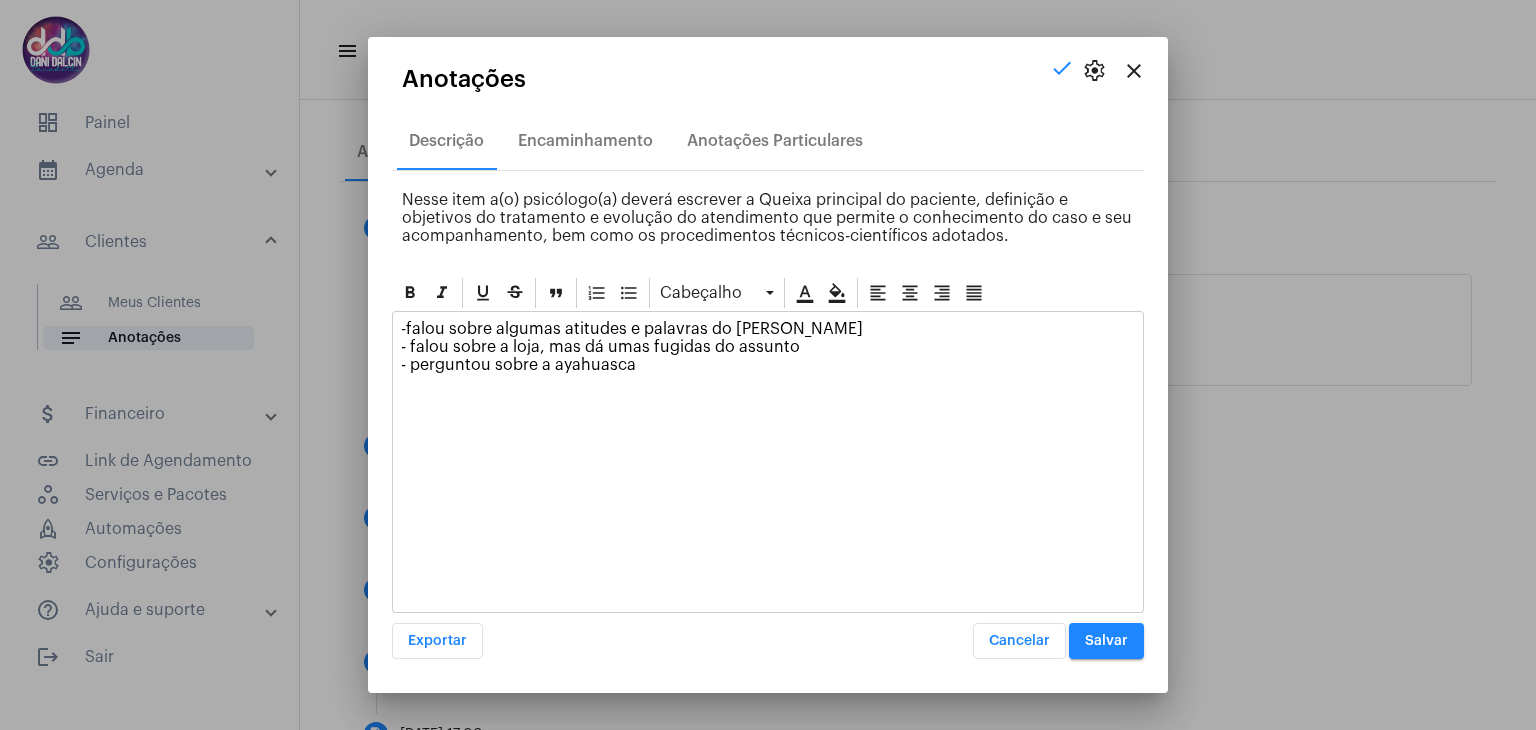 click on "Salvar" at bounding box center [1106, 641] 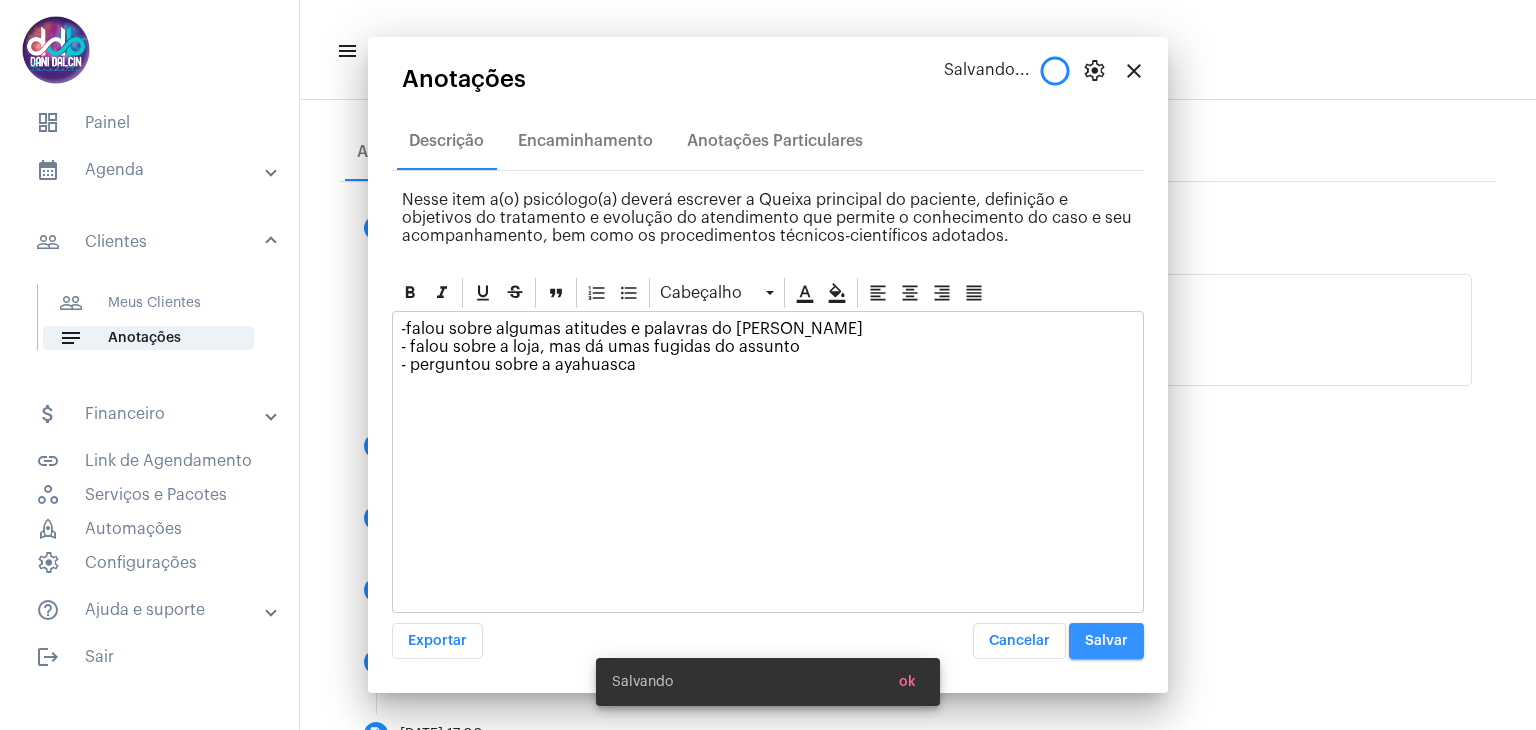 scroll, scrollTop: 0, scrollLeft: 0, axis: both 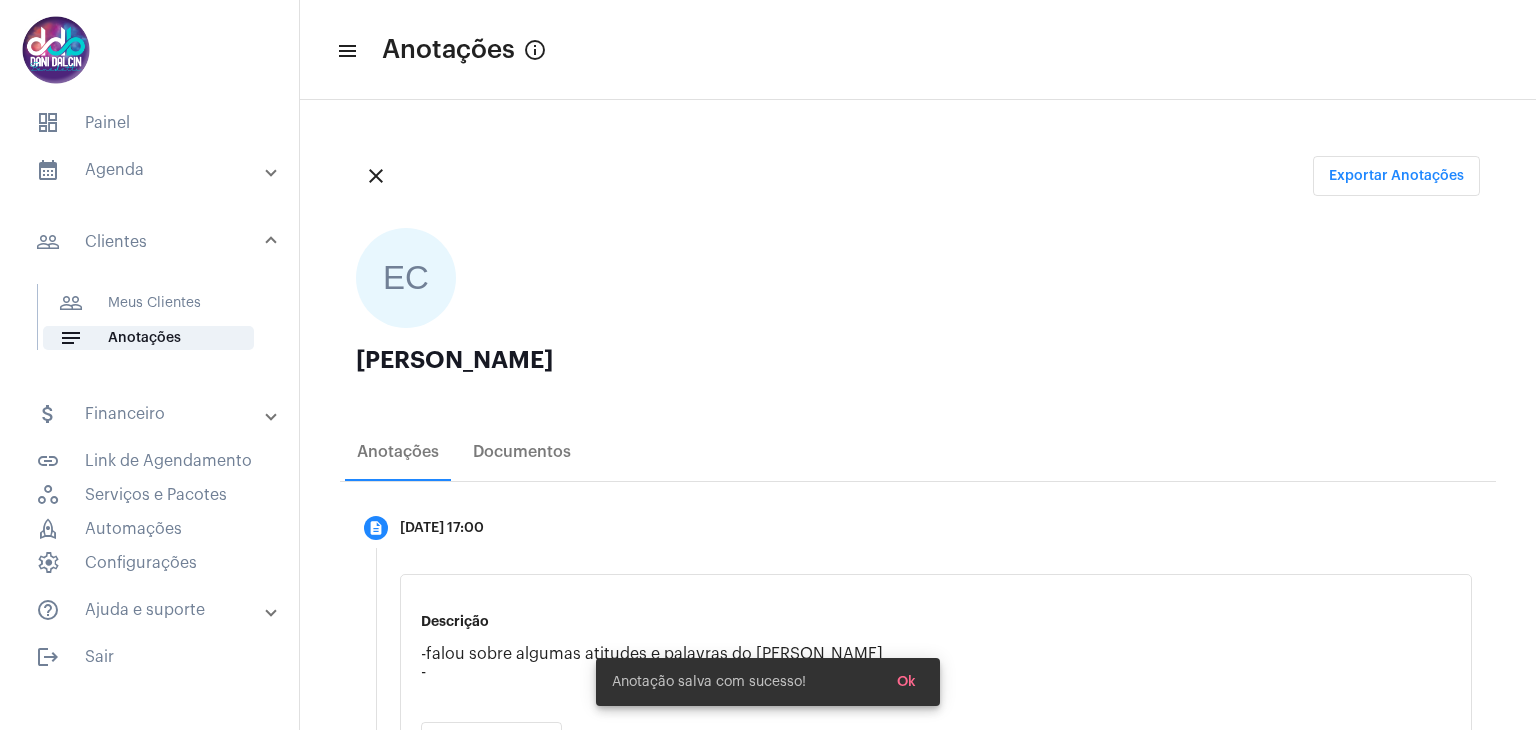 click on "calendar_month_outlined  Agenda" at bounding box center [151, 170] 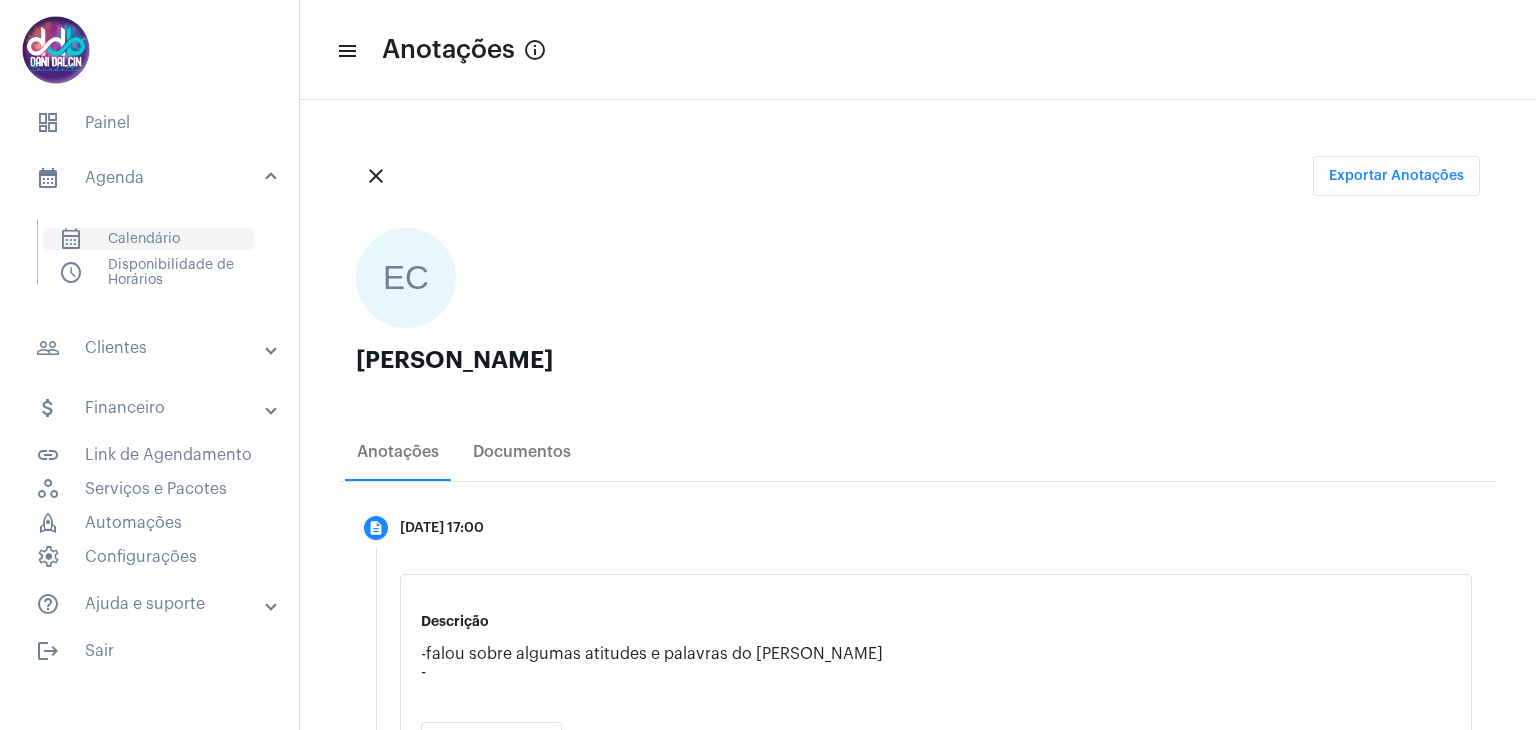 click on "calendar_month_outlined   Calendário" at bounding box center [148, 239] 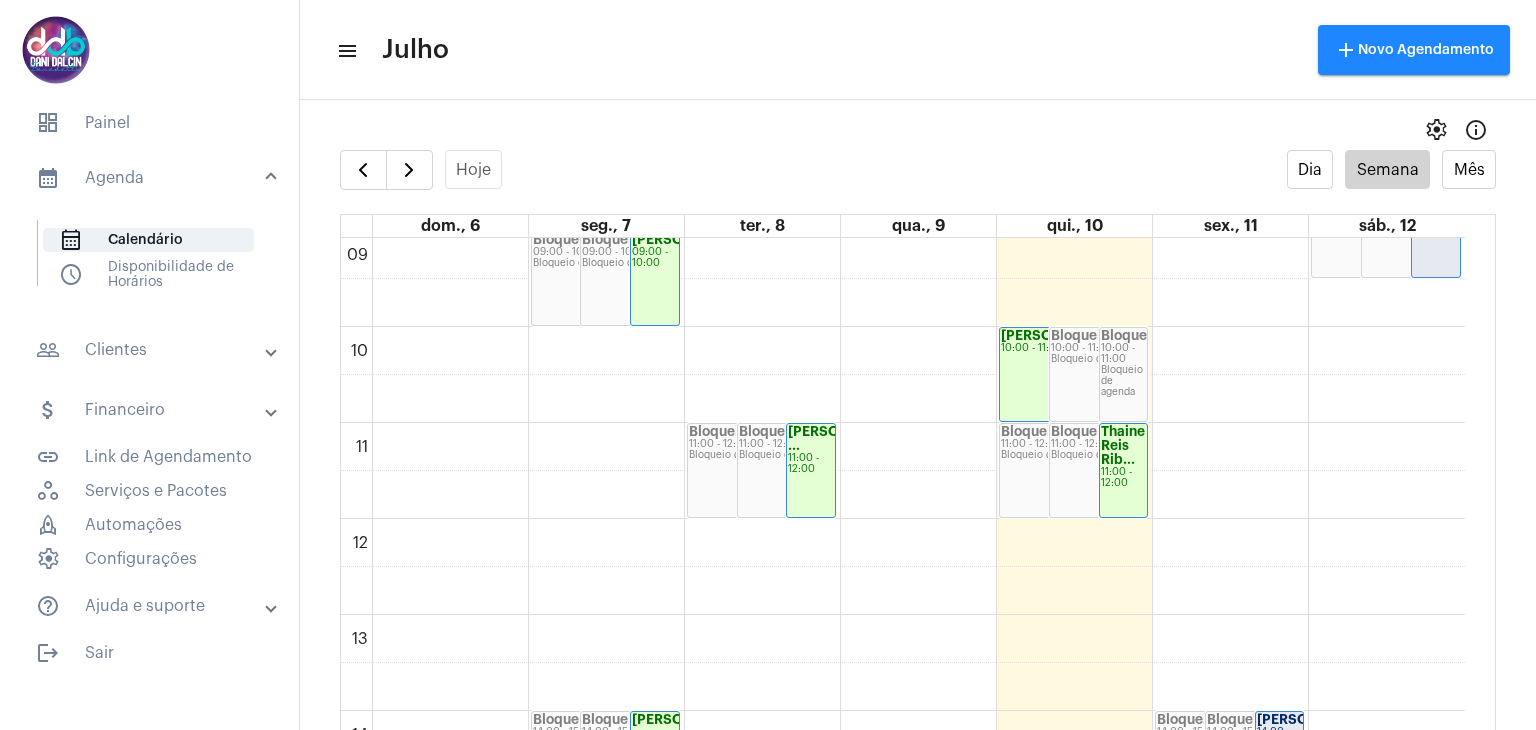 scroll, scrollTop: 671, scrollLeft: 0, axis: vertical 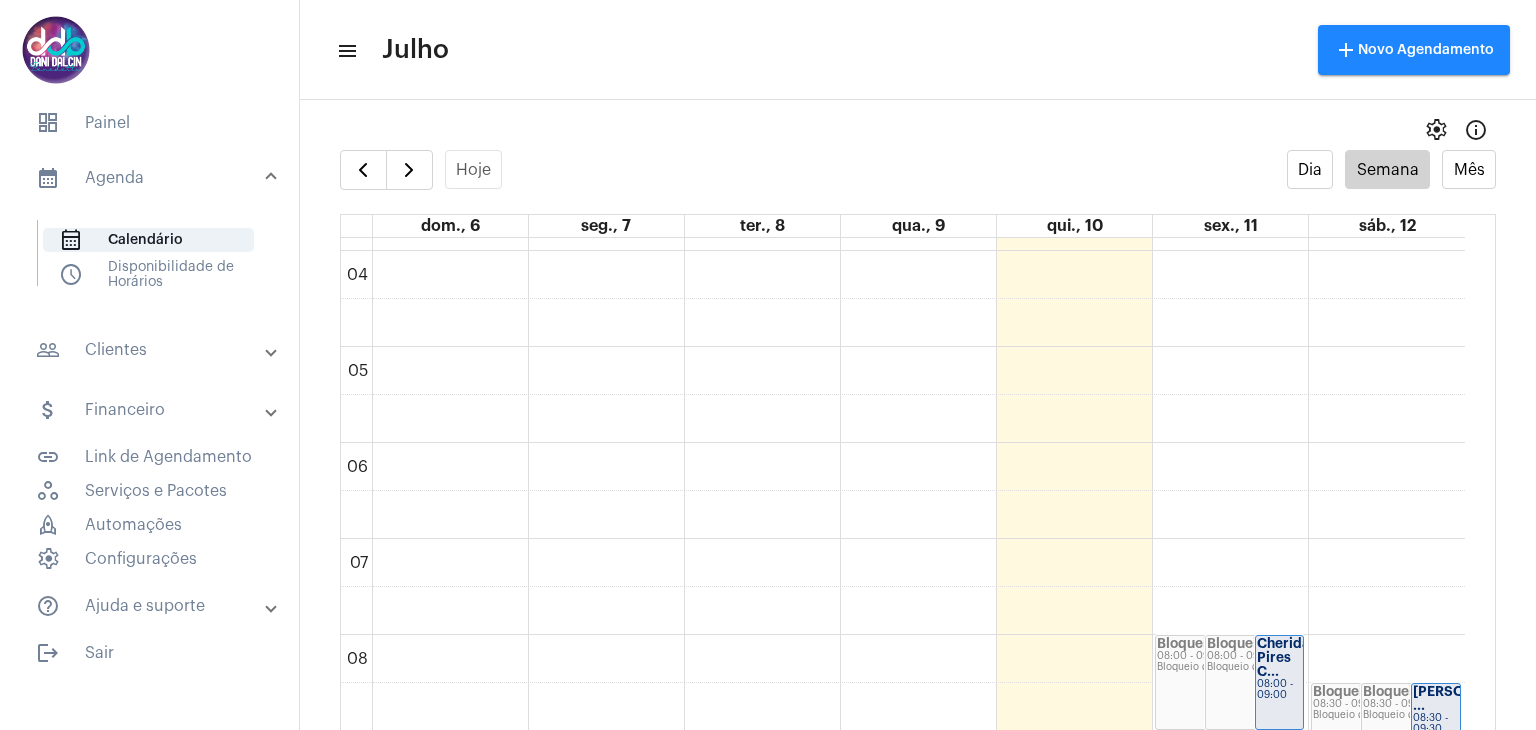click on "people_outline  Clientes" at bounding box center (151, 350) 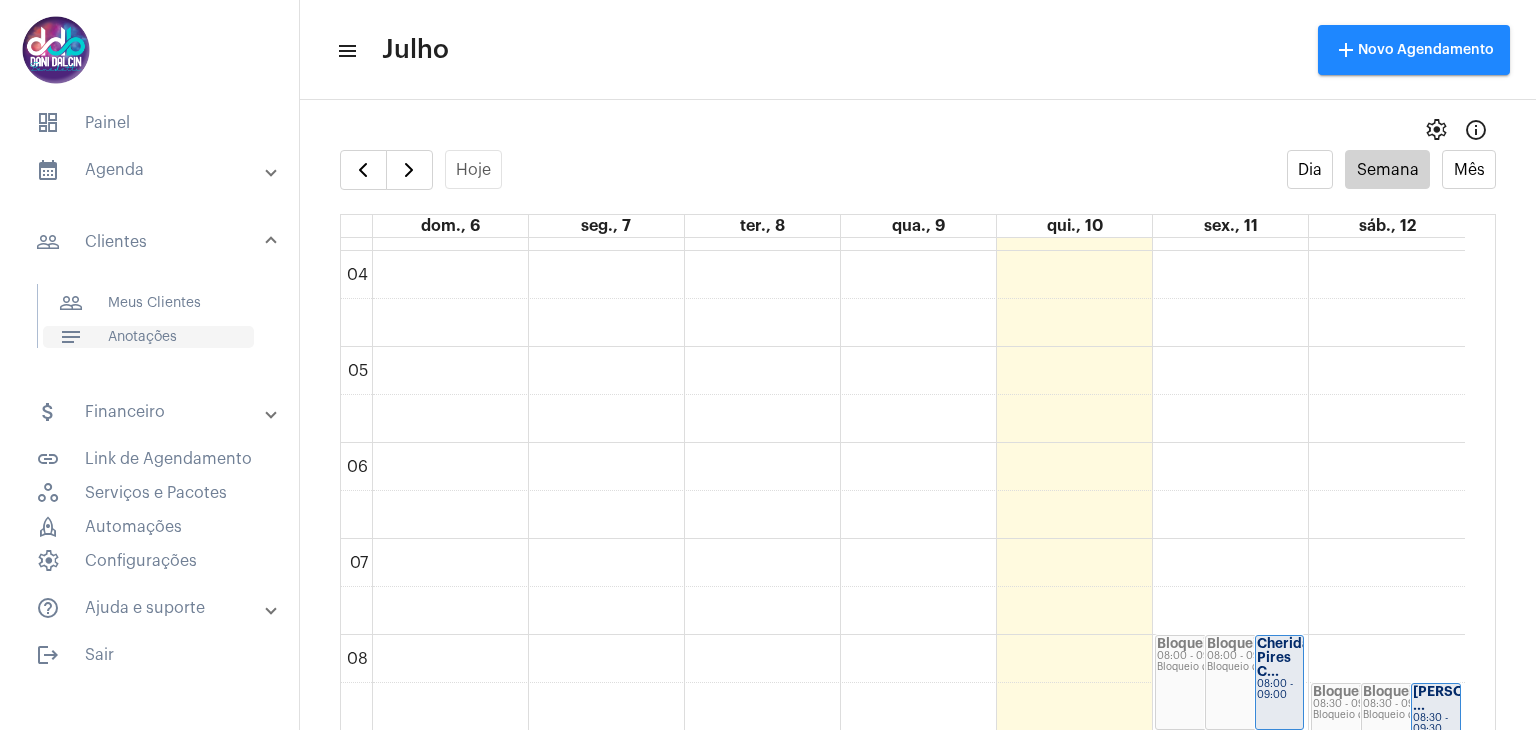 click on "notes  Anotações" at bounding box center (148, 337) 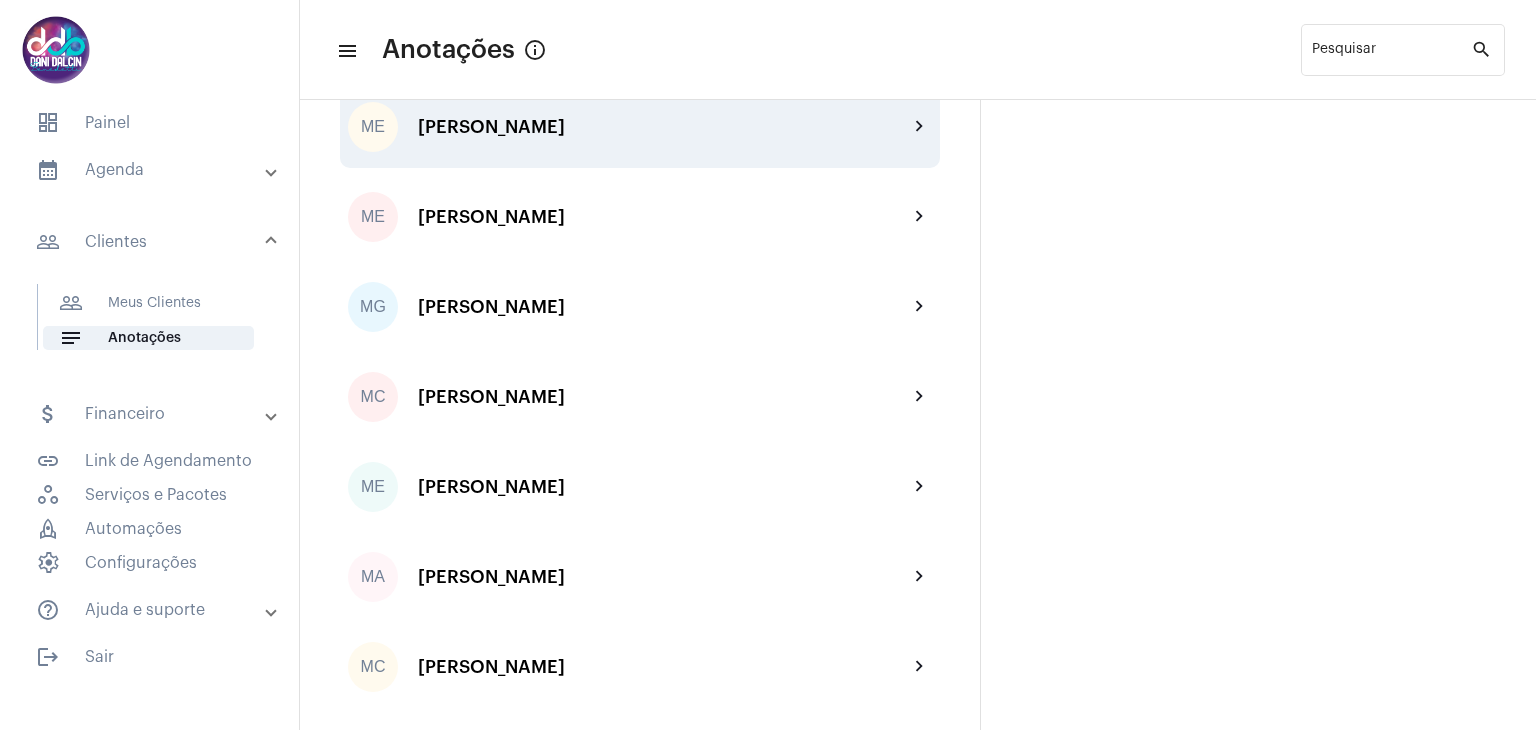 scroll, scrollTop: 3100, scrollLeft: 0, axis: vertical 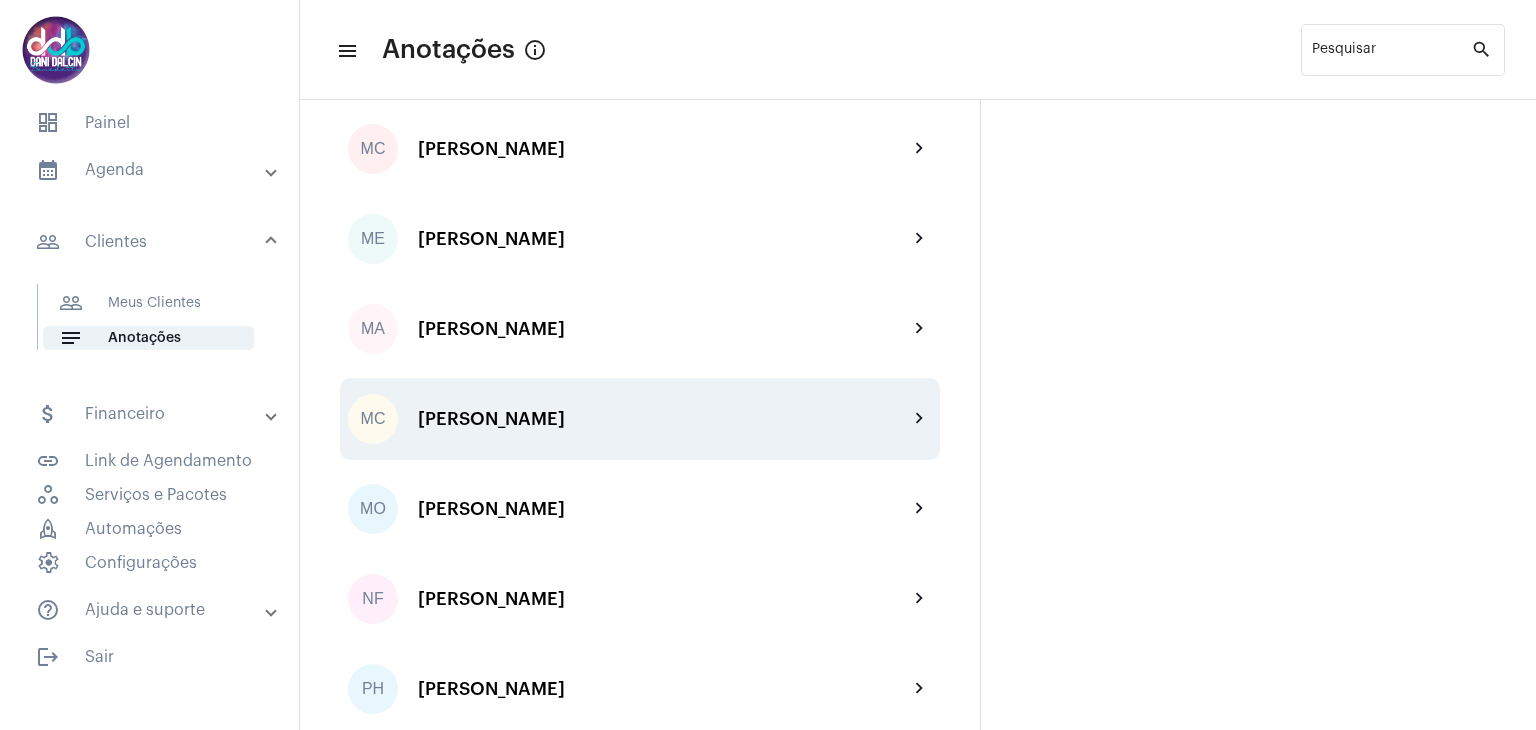 click on "[PERSON_NAME]" 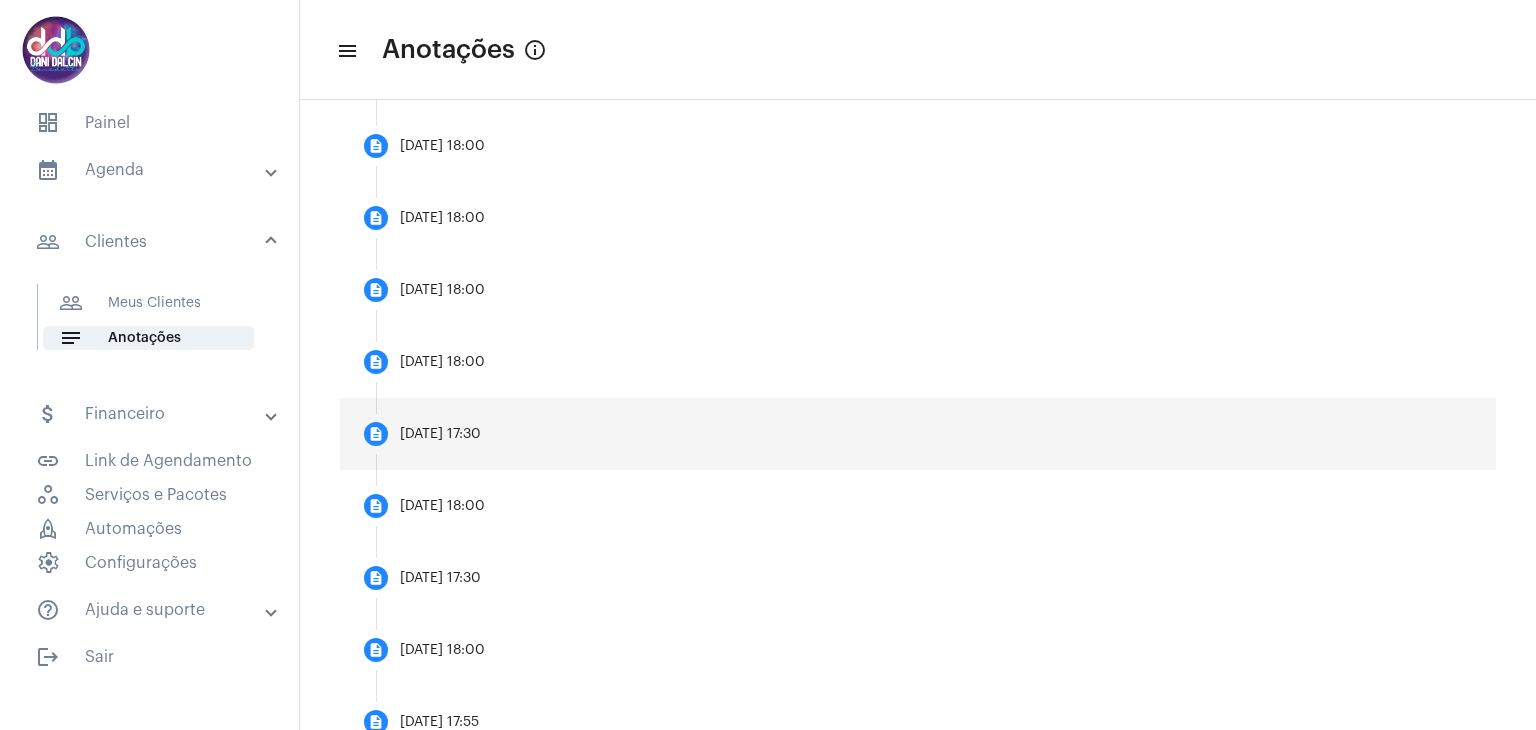 scroll, scrollTop: 900, scrollLeft: 0, axis: vertical 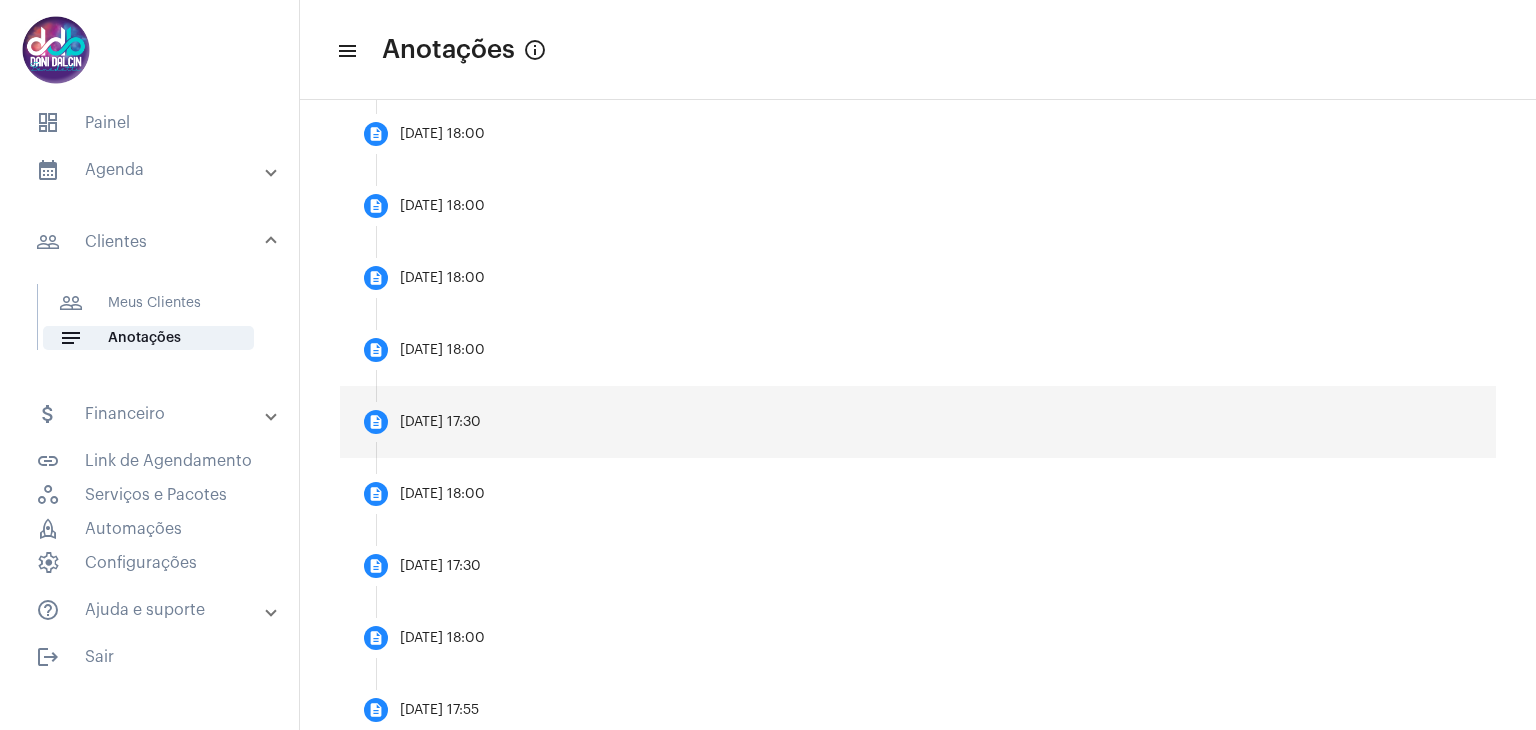 click on "07/07/2025, 17:30" at bounding box center [440, 422] 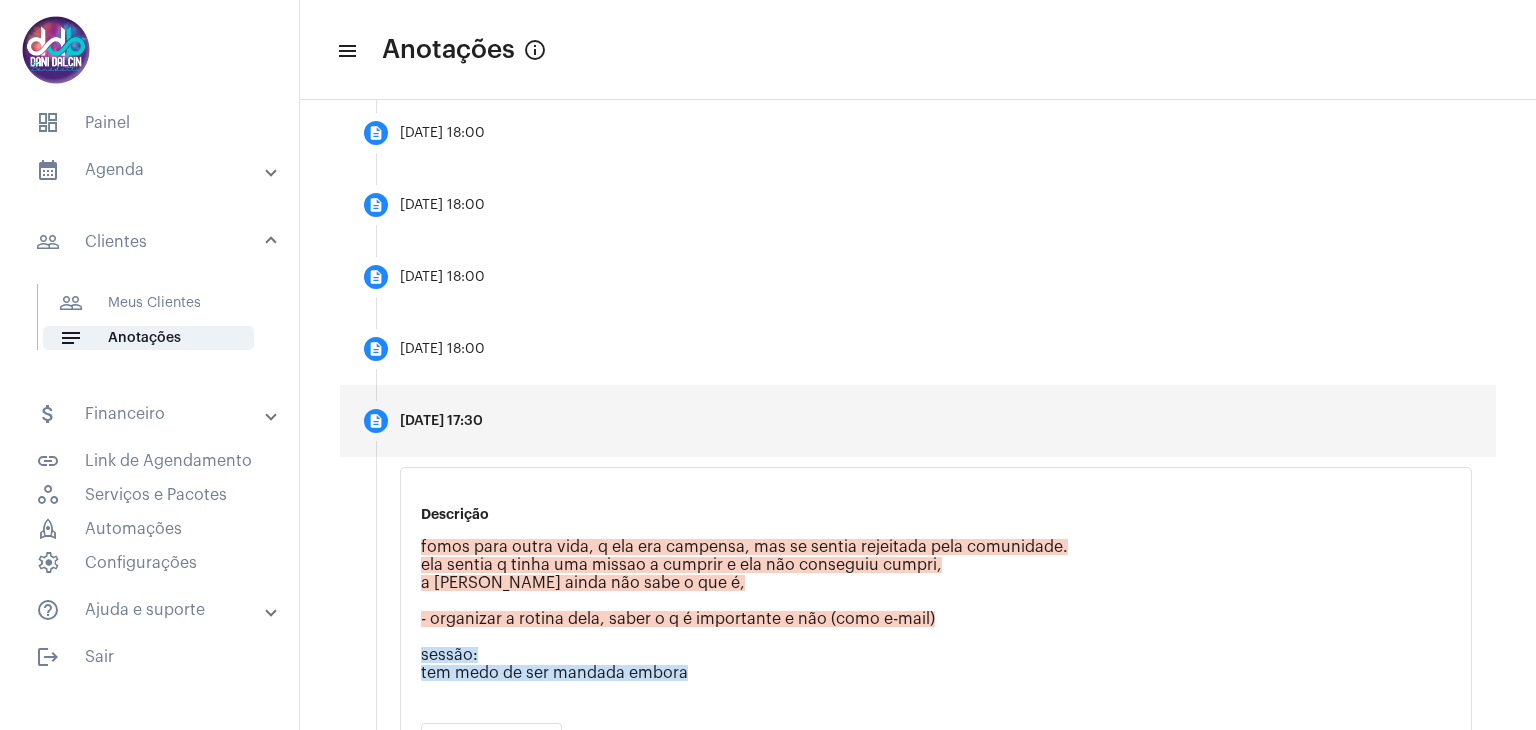 scroll, scrollTop: 754, scrollLeft: 0, axis: vertical 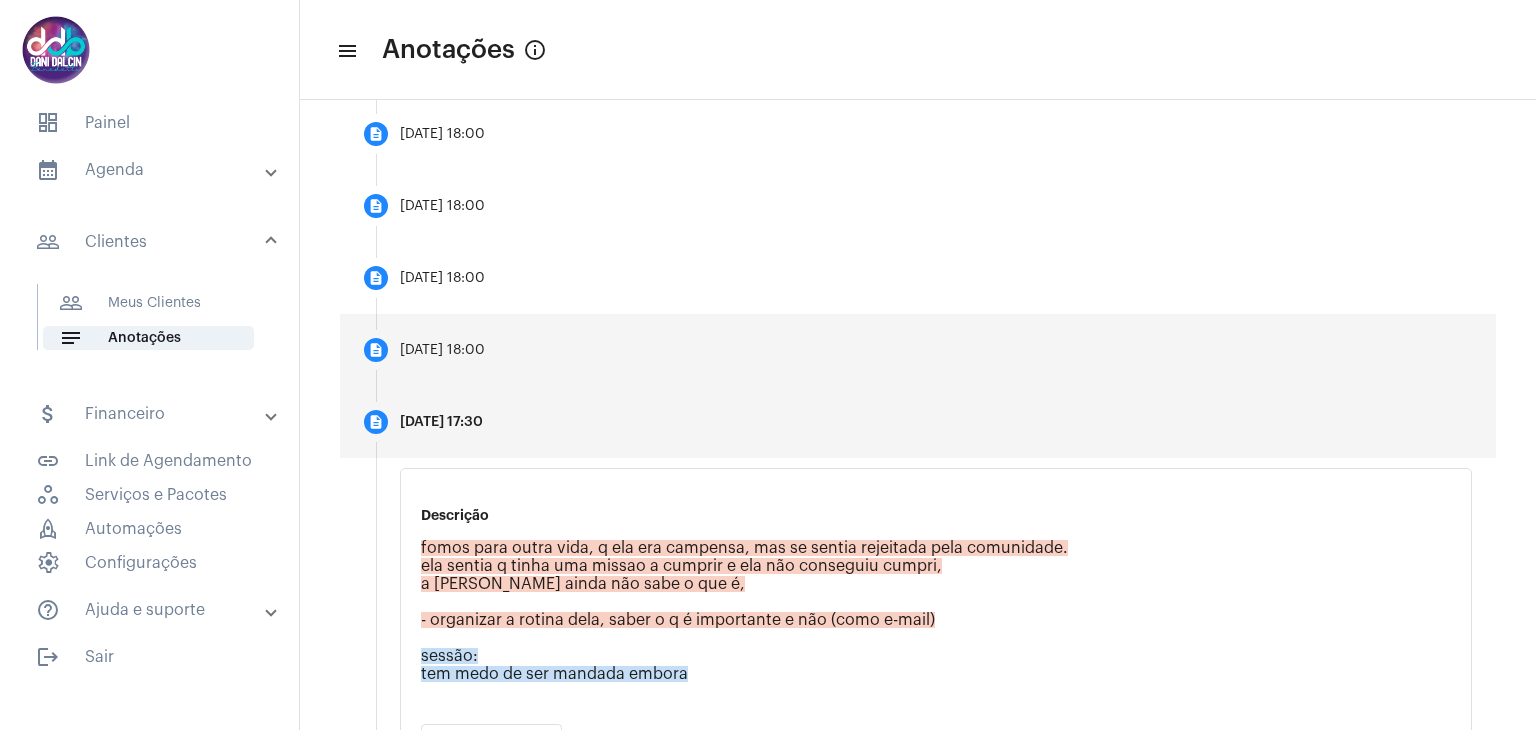 click on "10/07/2025, 18:00" at bounding box center [442, 350] 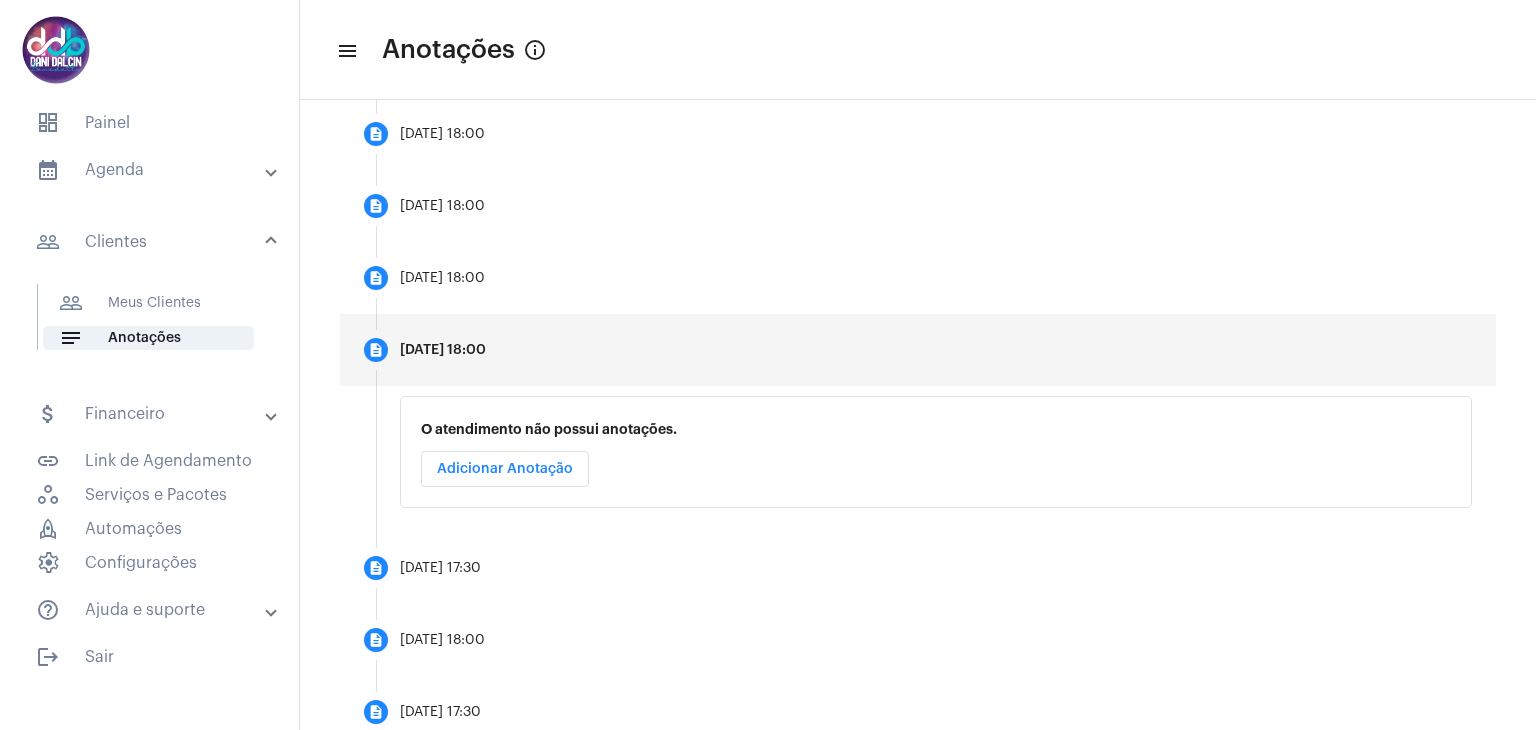 click on "Adicionar Anotação" at bounding box center (505, 469) 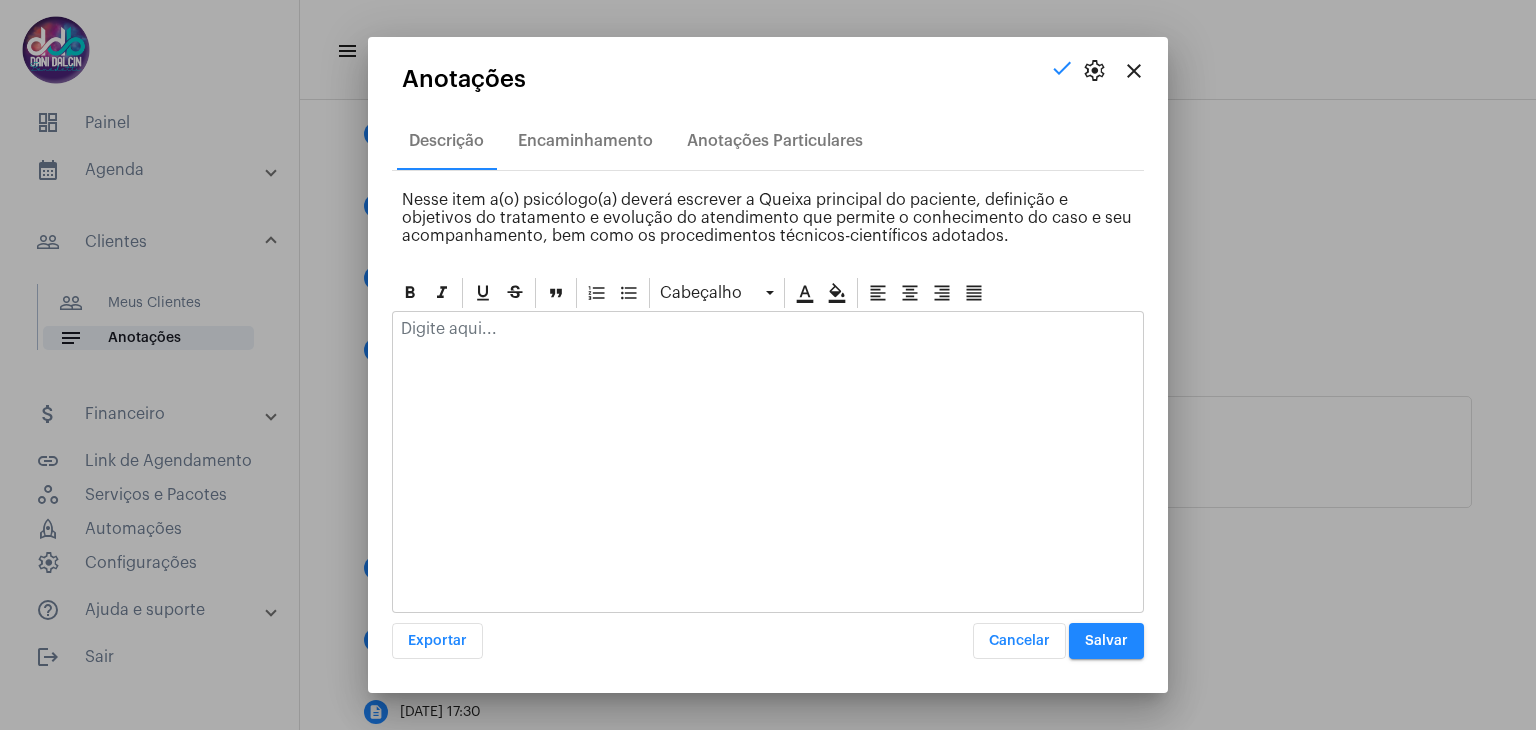click 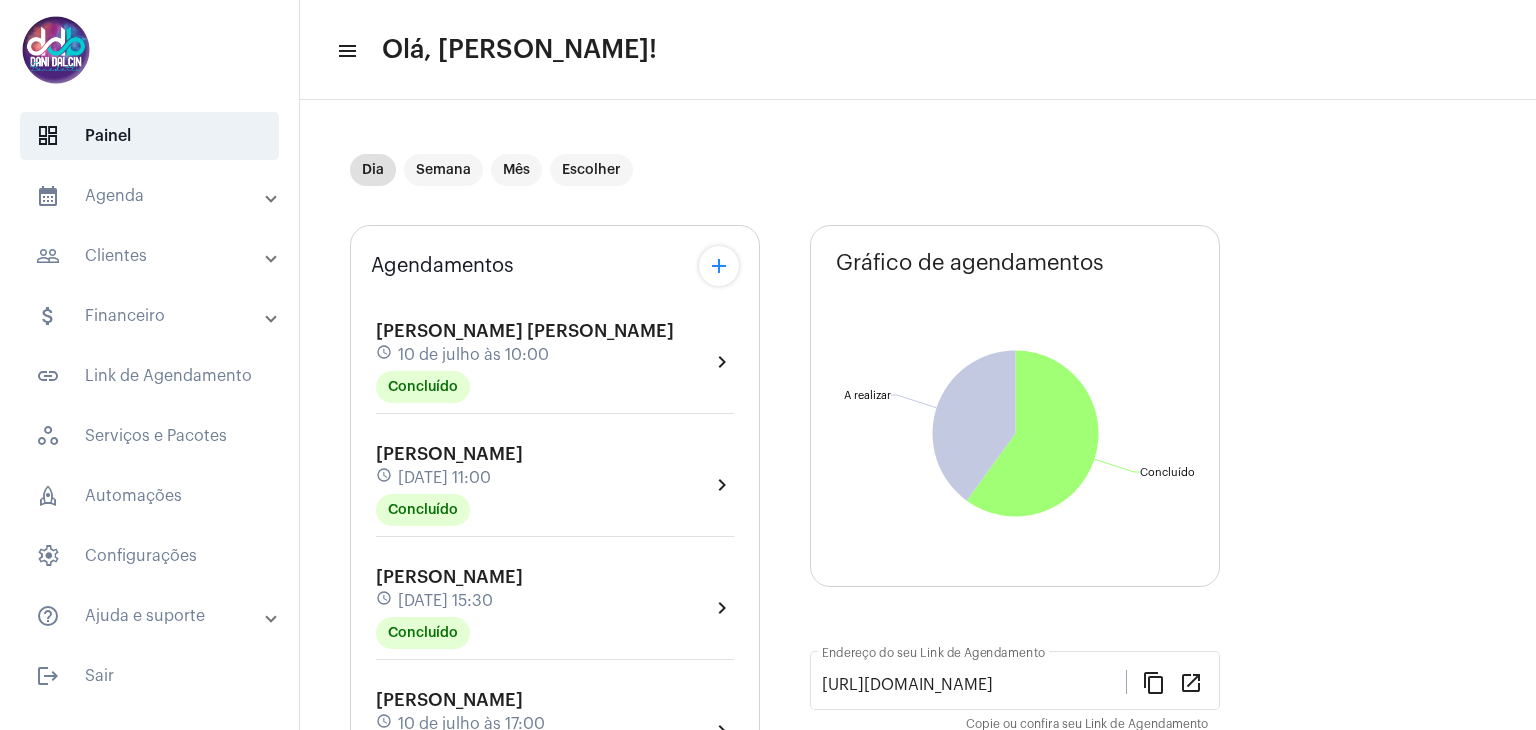 scroll, scrollTop: 0, scrollLeft: 0, axis: both 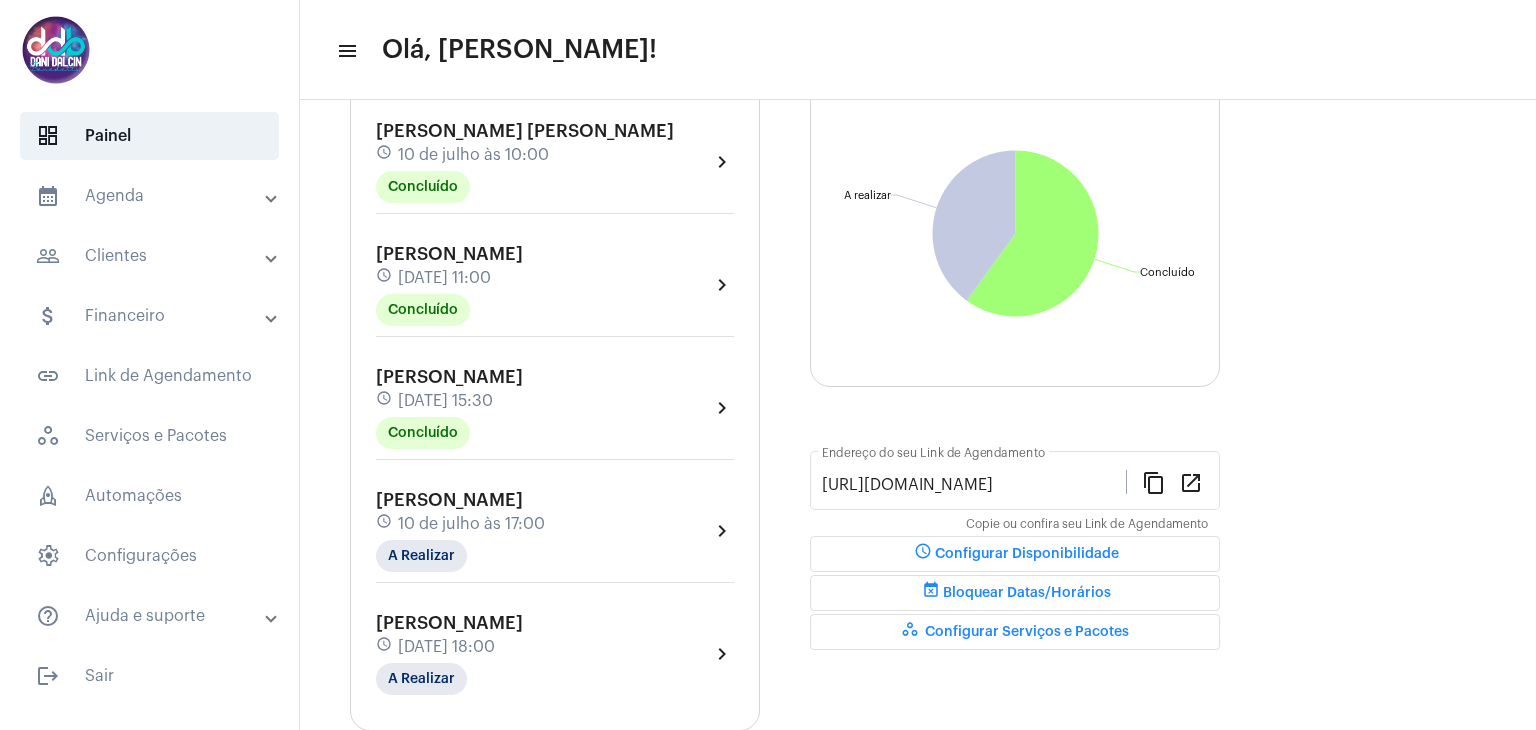 click on "schedule [DATE] 18:00" 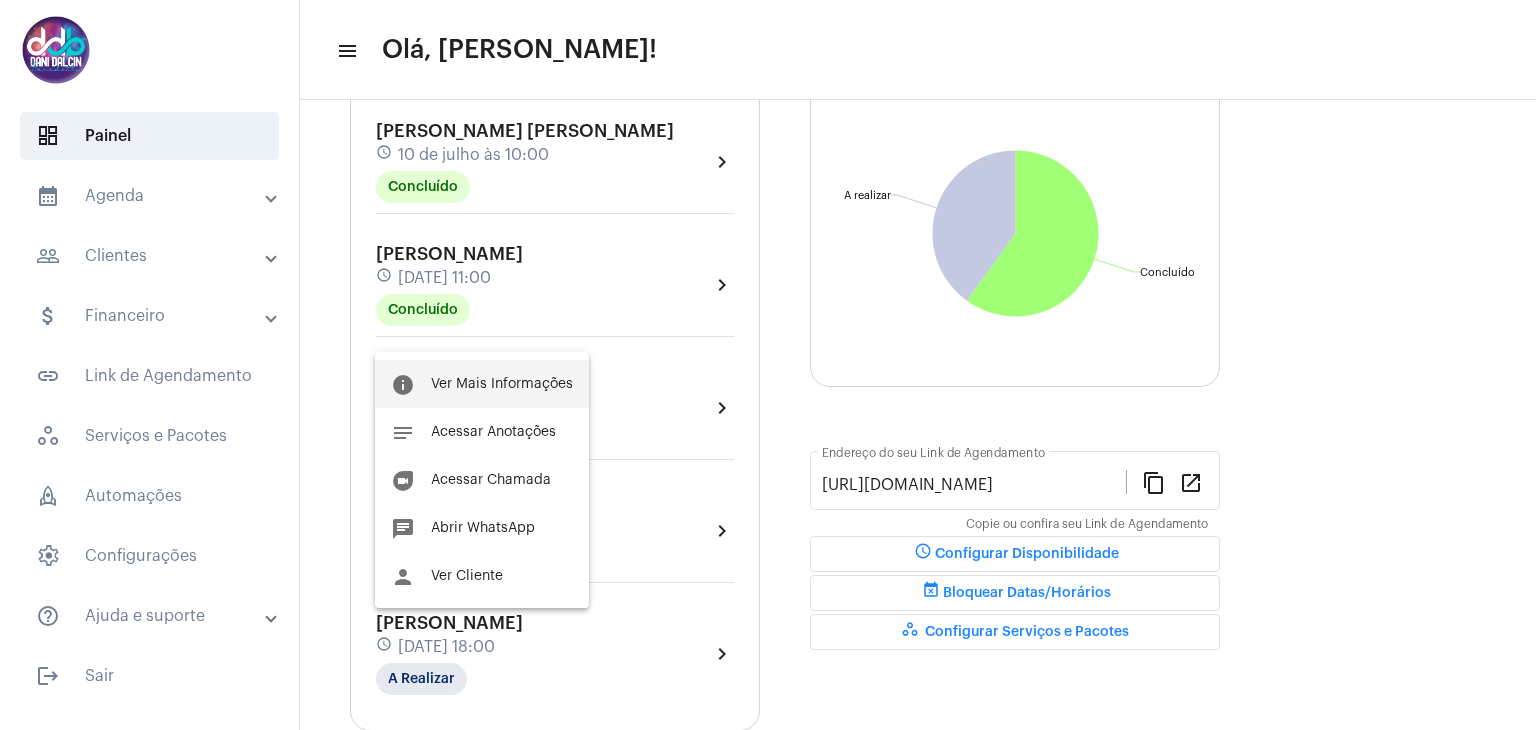click on "info Ver Mais Informações" at bounding box center [482, 384] 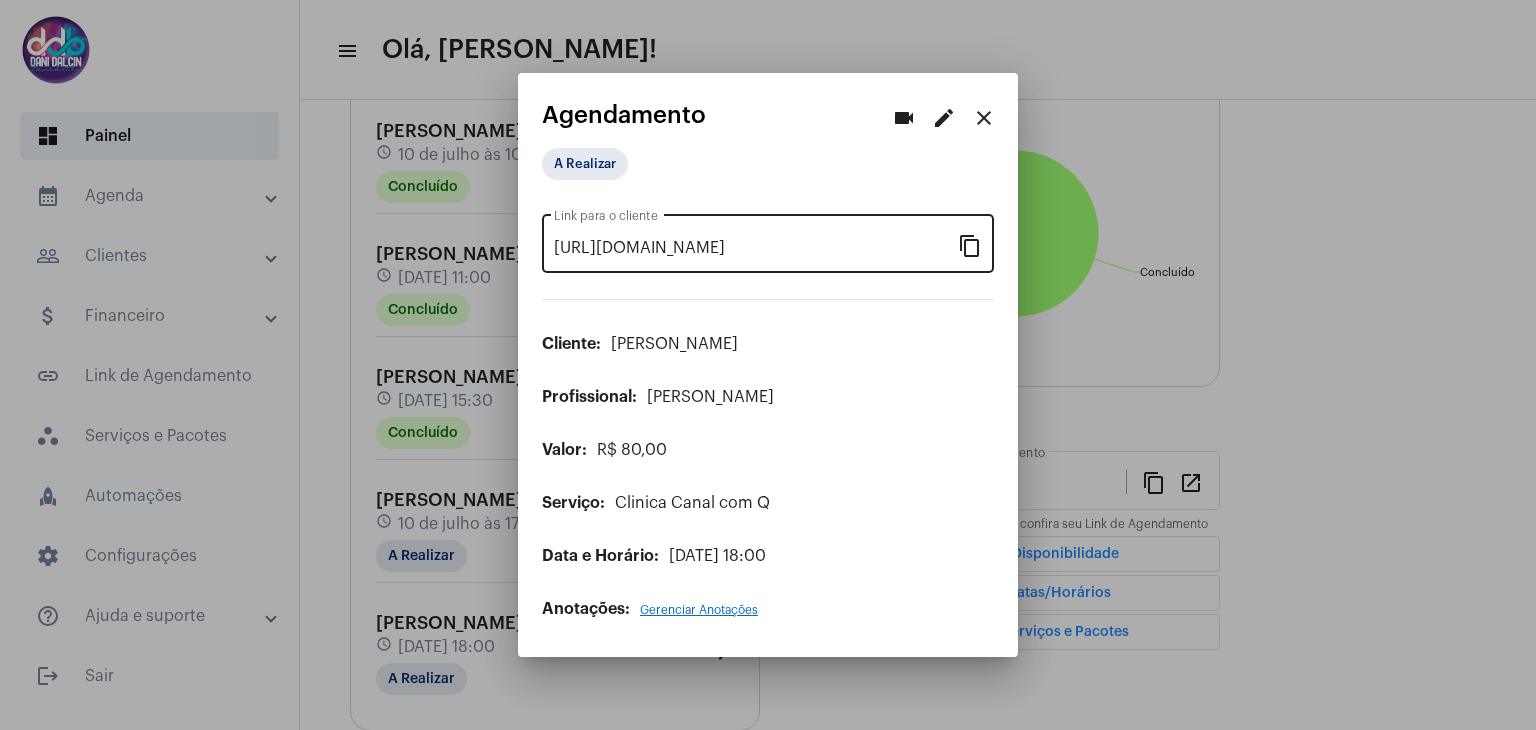 click on "content_copy" at bounding box center [970, 245] 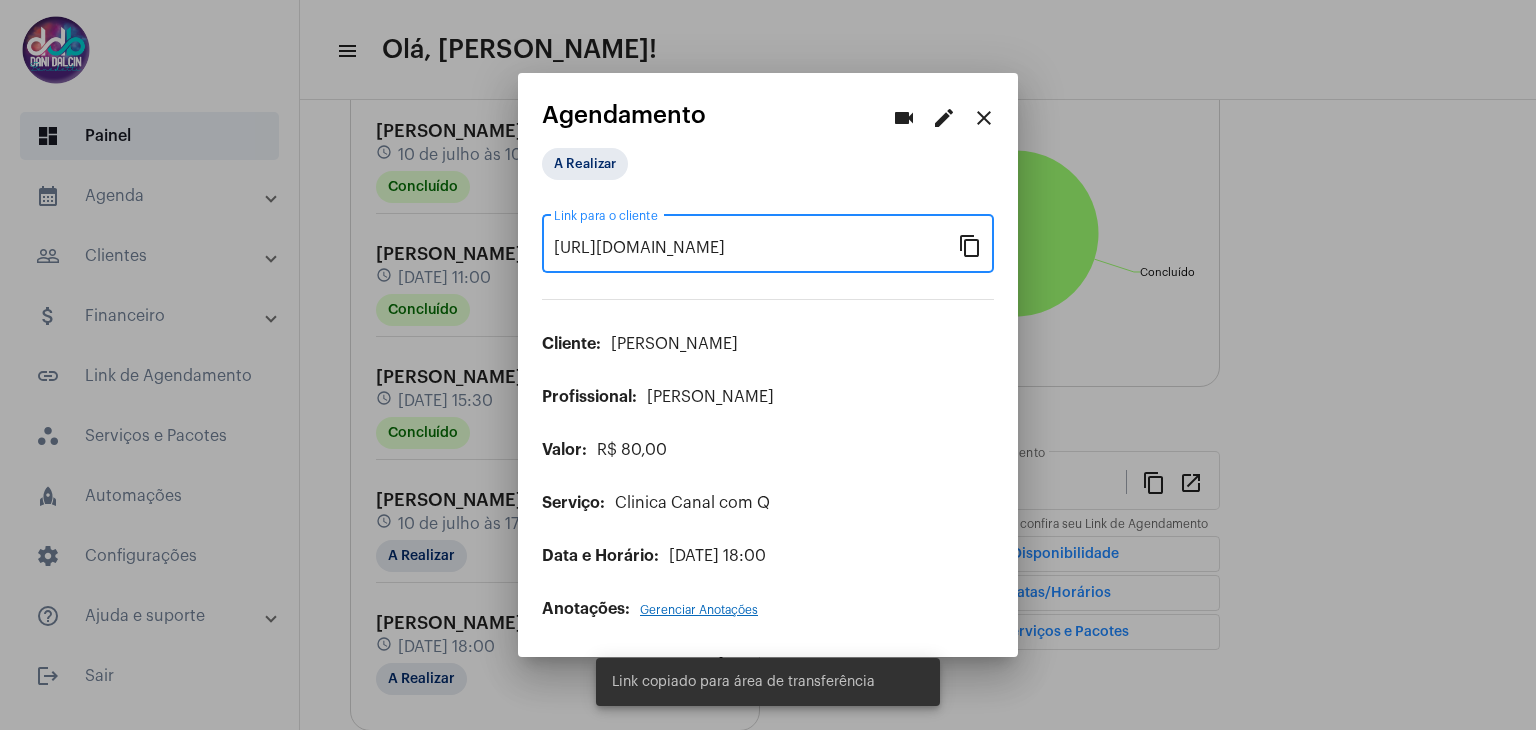 scroll, scrollTop: 0, scrollLeft: 160, axis: horizontal 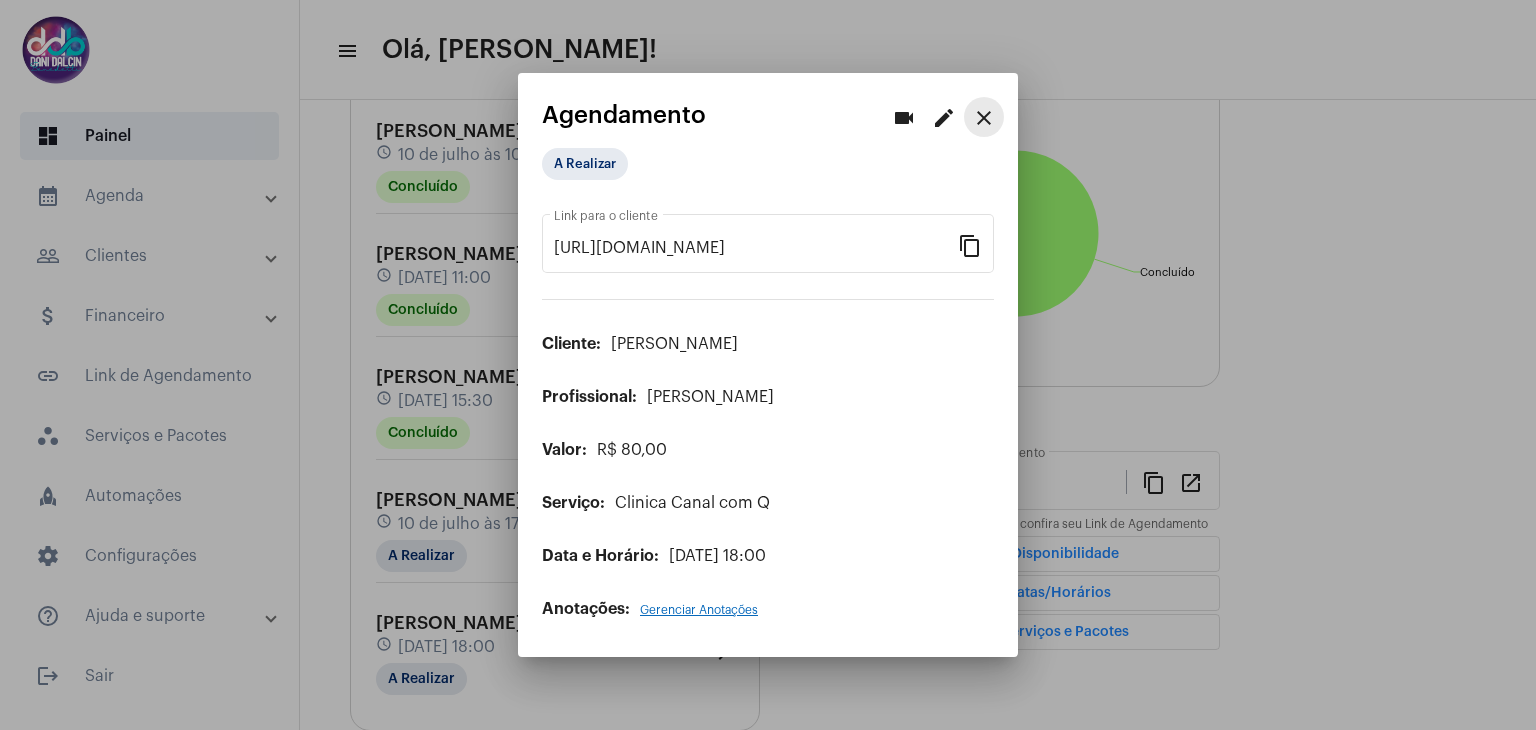 click on "close" at bounding box center [984, 118] 